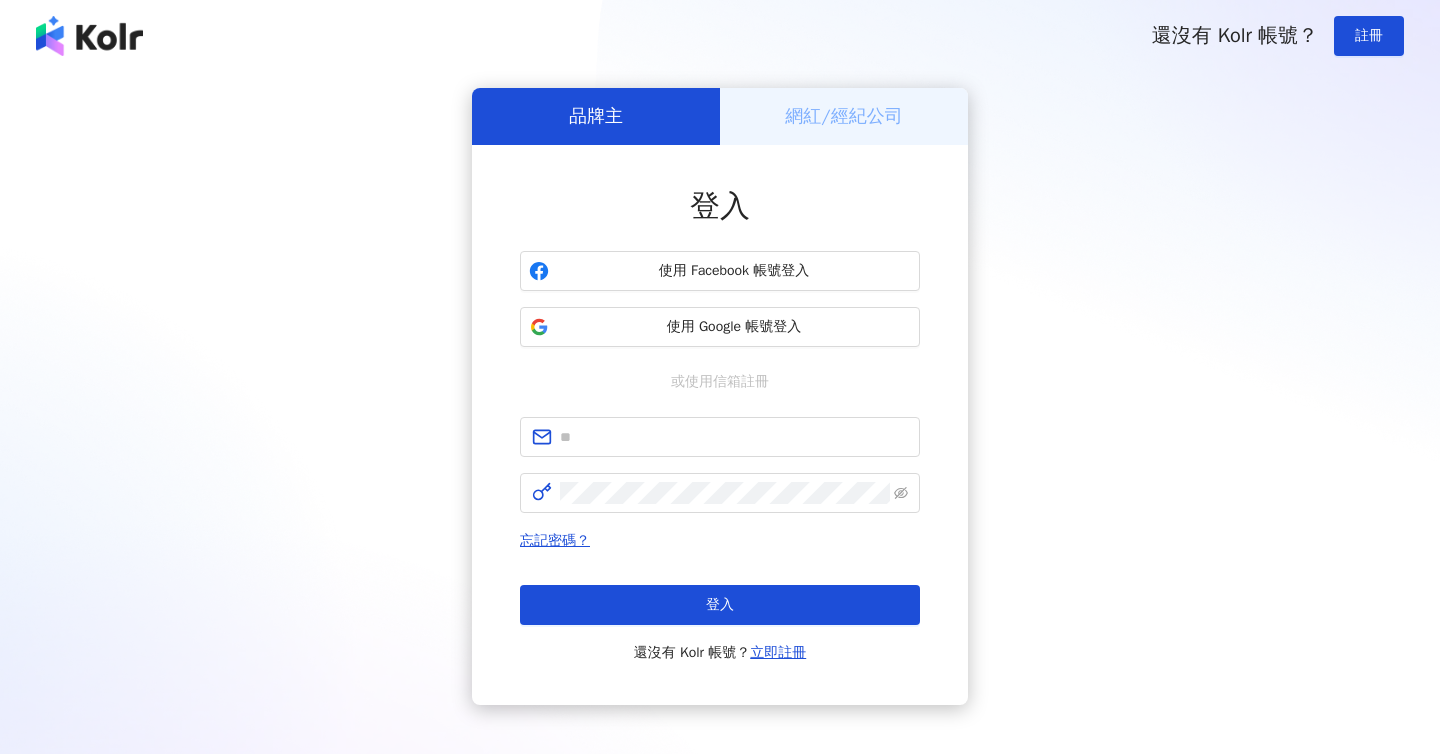 scroll, scrollTop: 0, scrollLeft: 0, axis: both 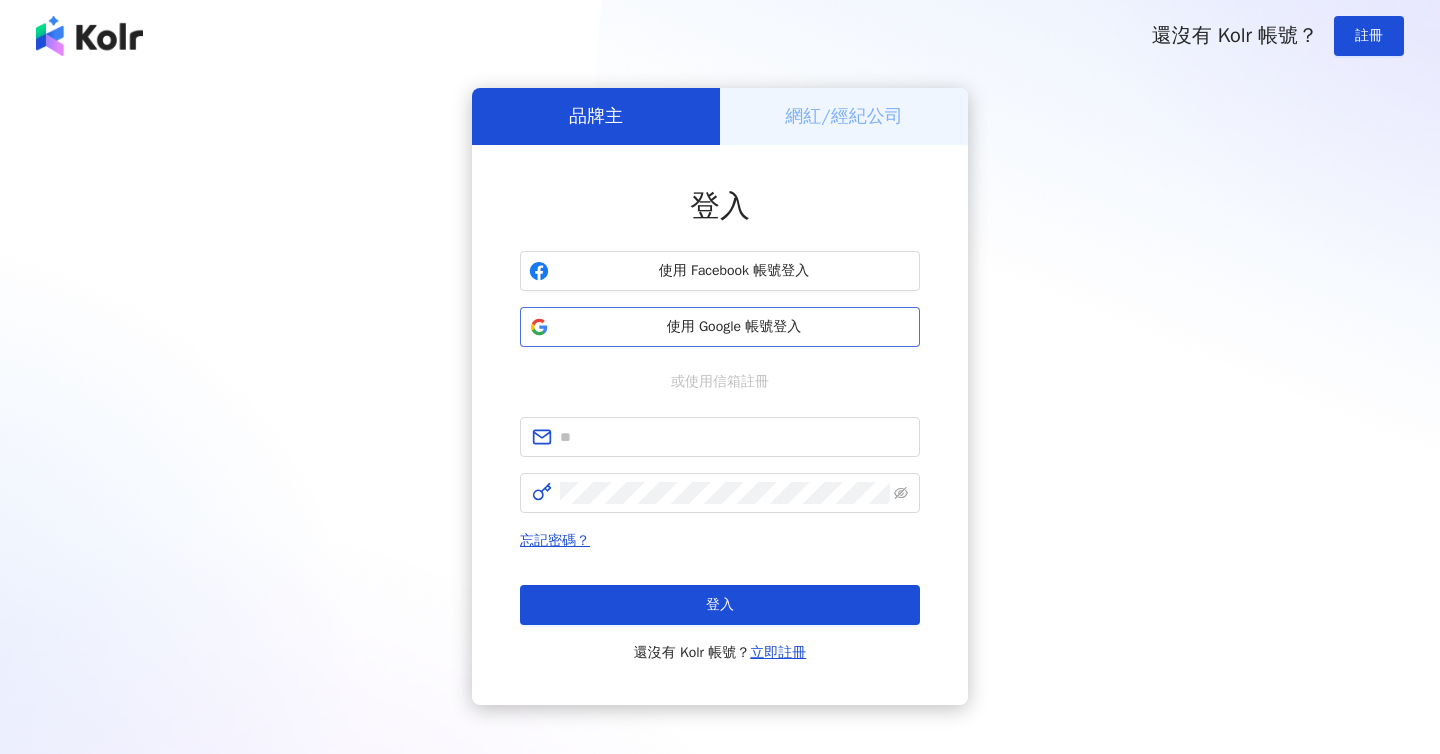 click on "使用 Google 帳號登入" at bounding box center [734, 327] 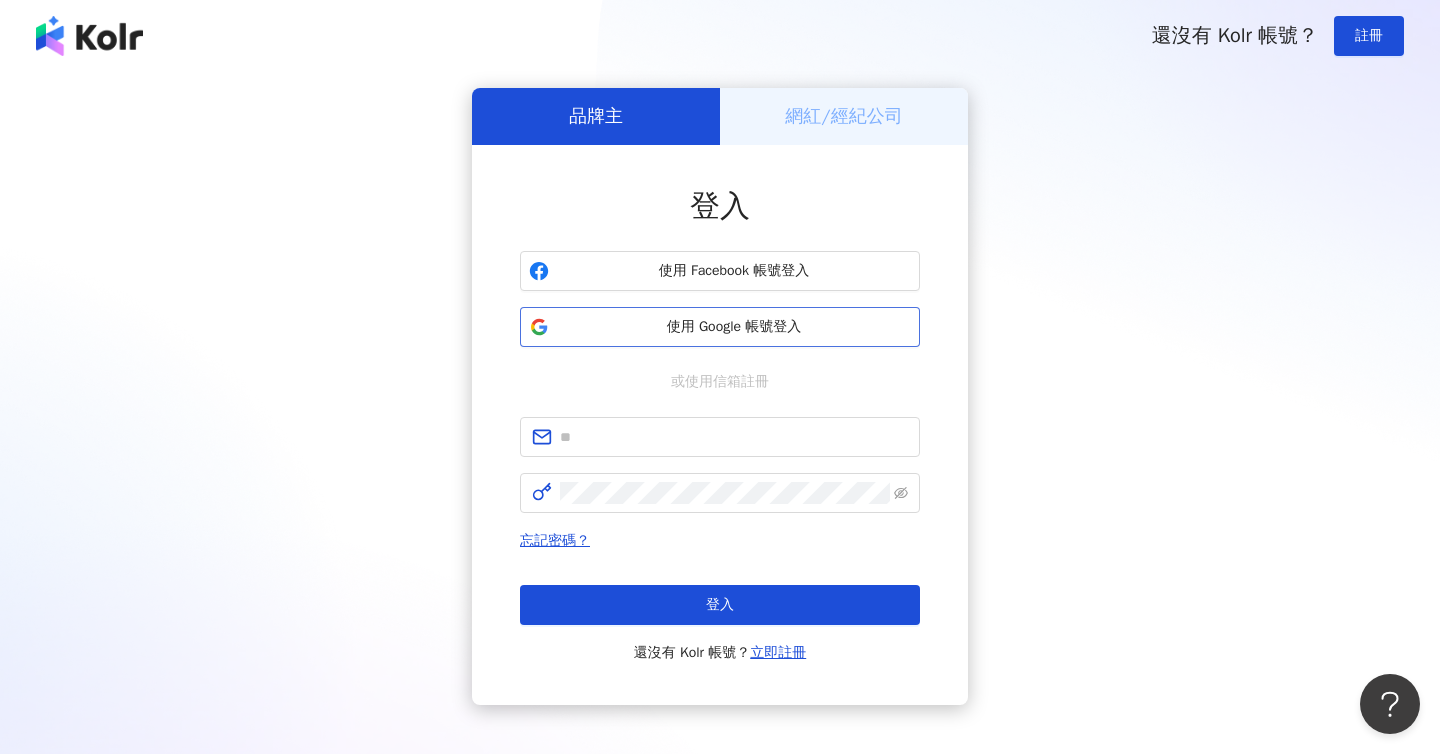 scroll, scrollTop: 0, scrollLeft: 0, axis: both 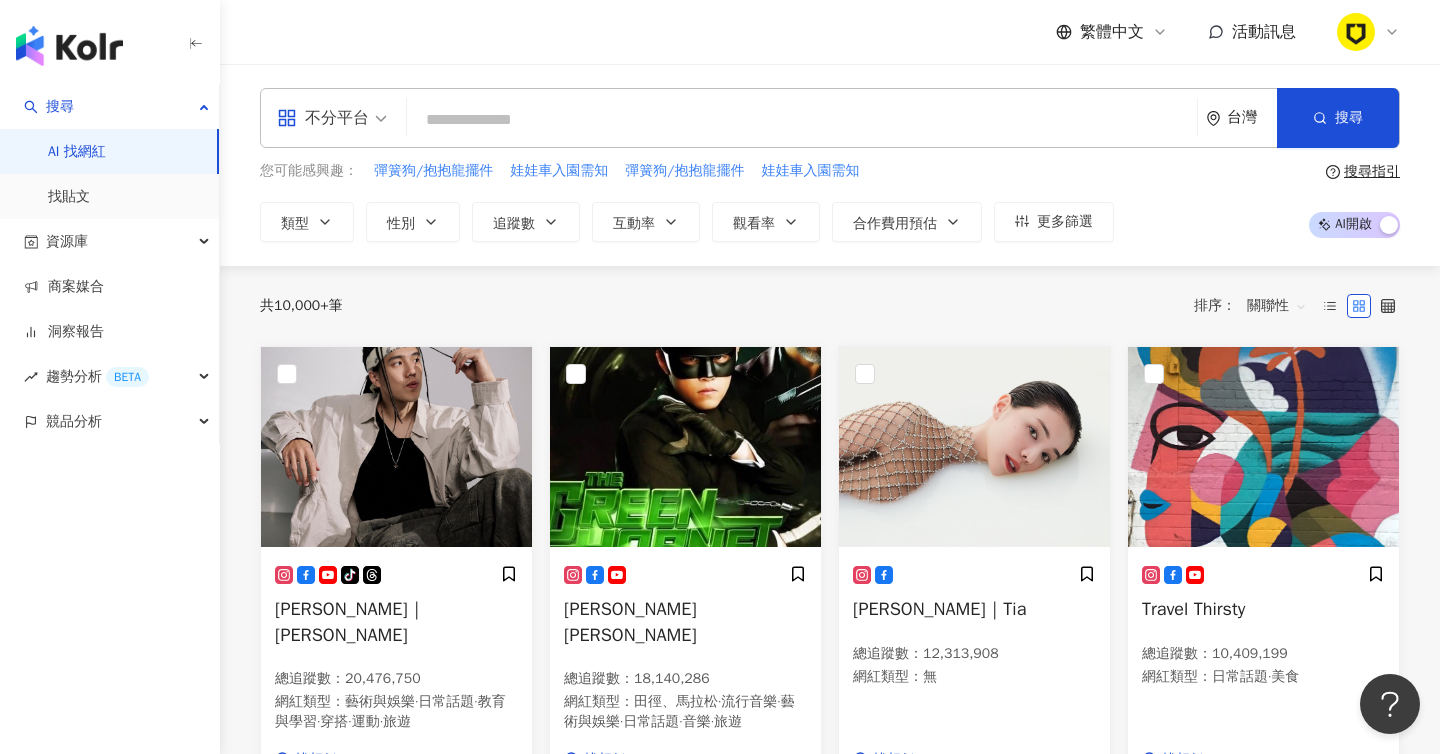click at bounding box center (802, 120) 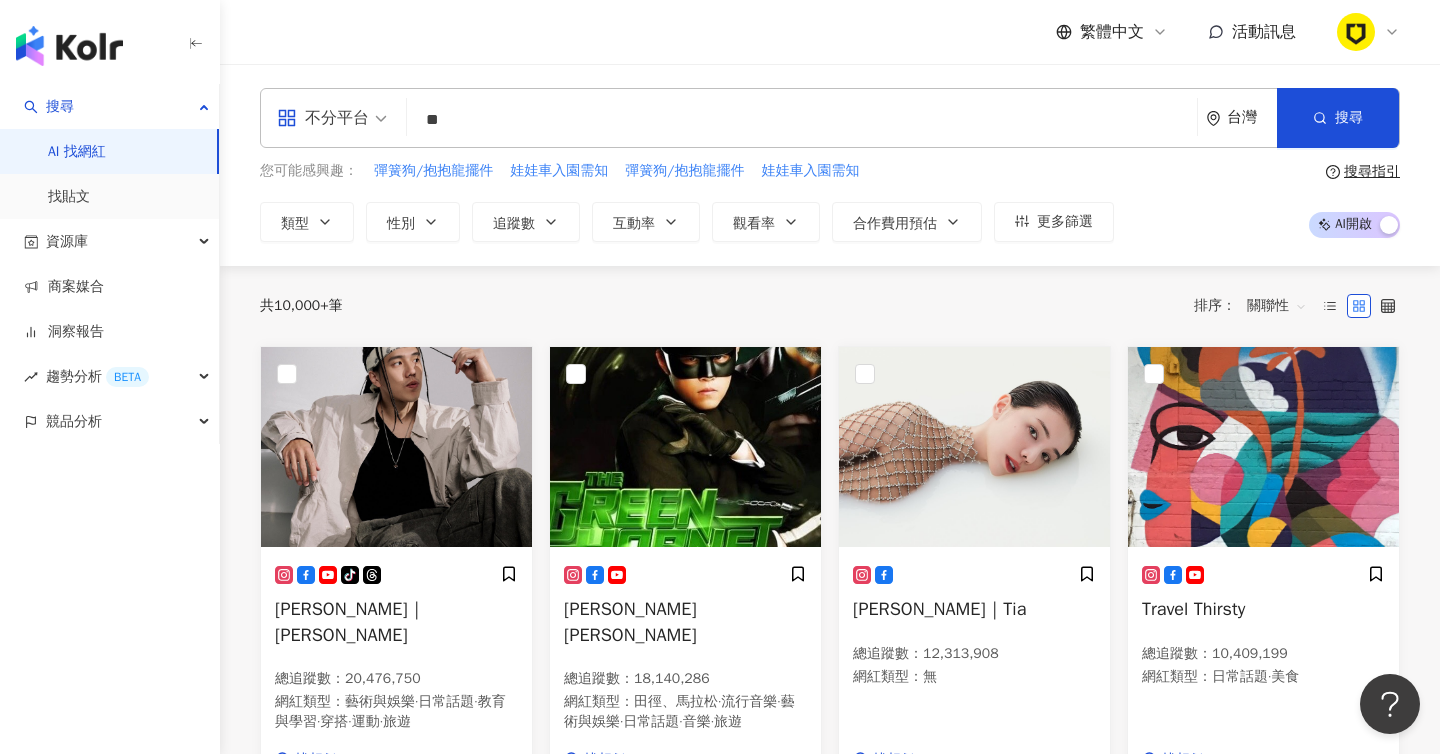 type on "*" 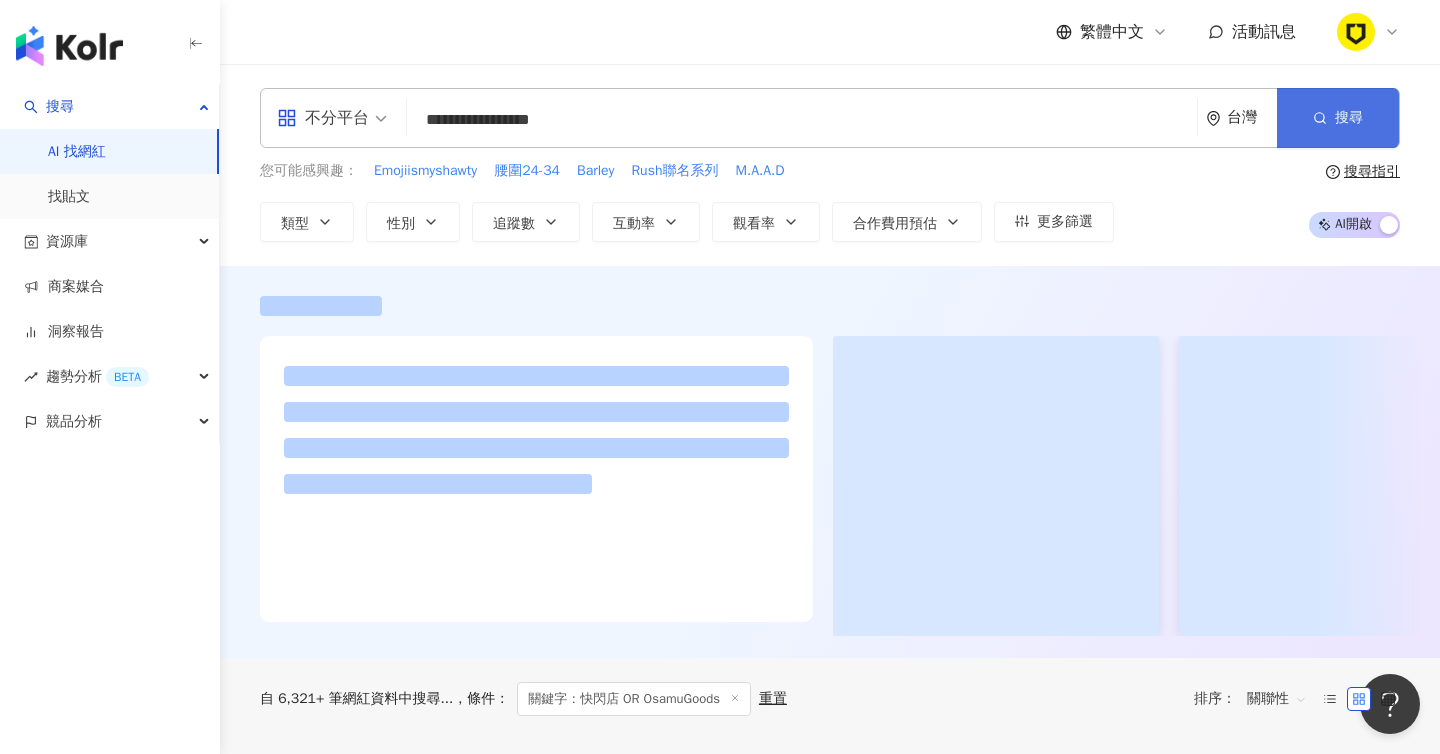 click on "搜尋" at bounding box center (1349, 118) 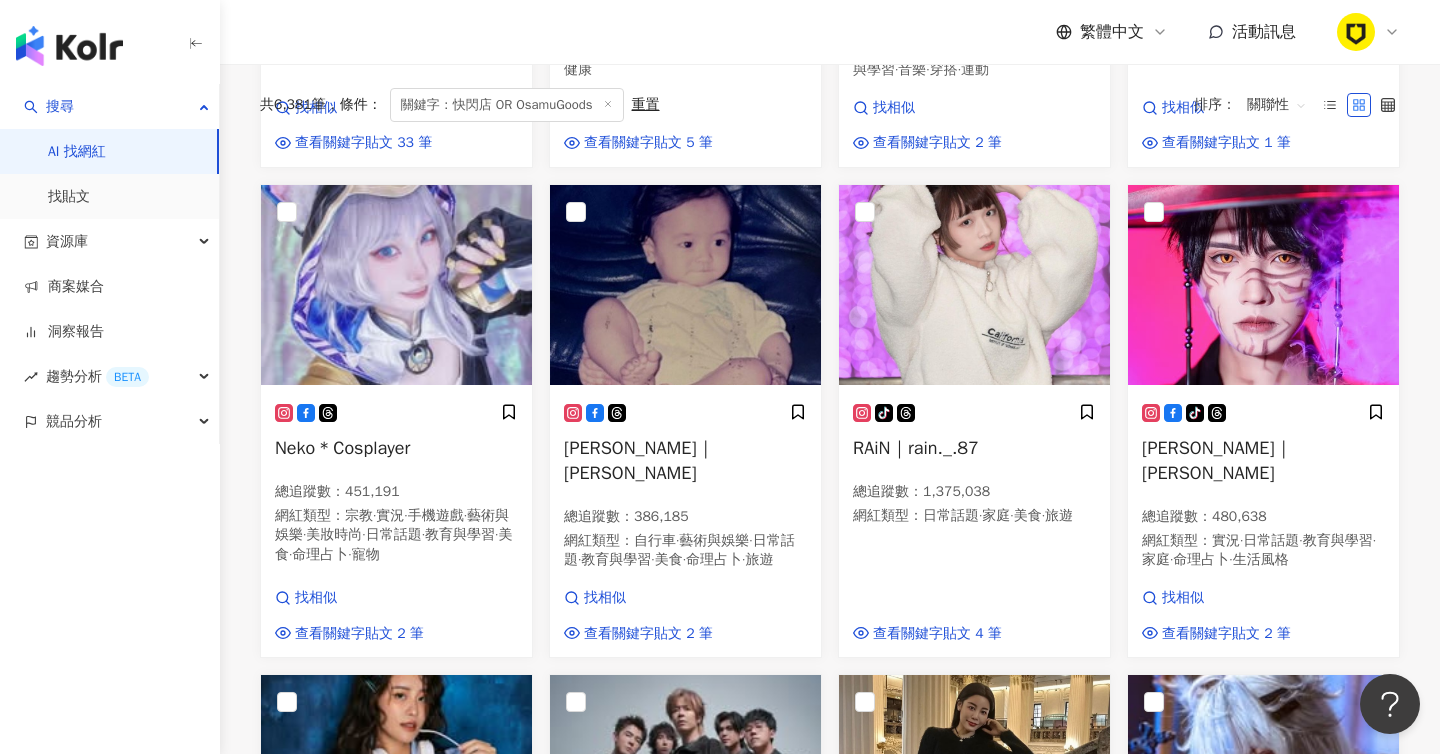scroll, scrollTop: 0, scrollLeft: 0, axis: both 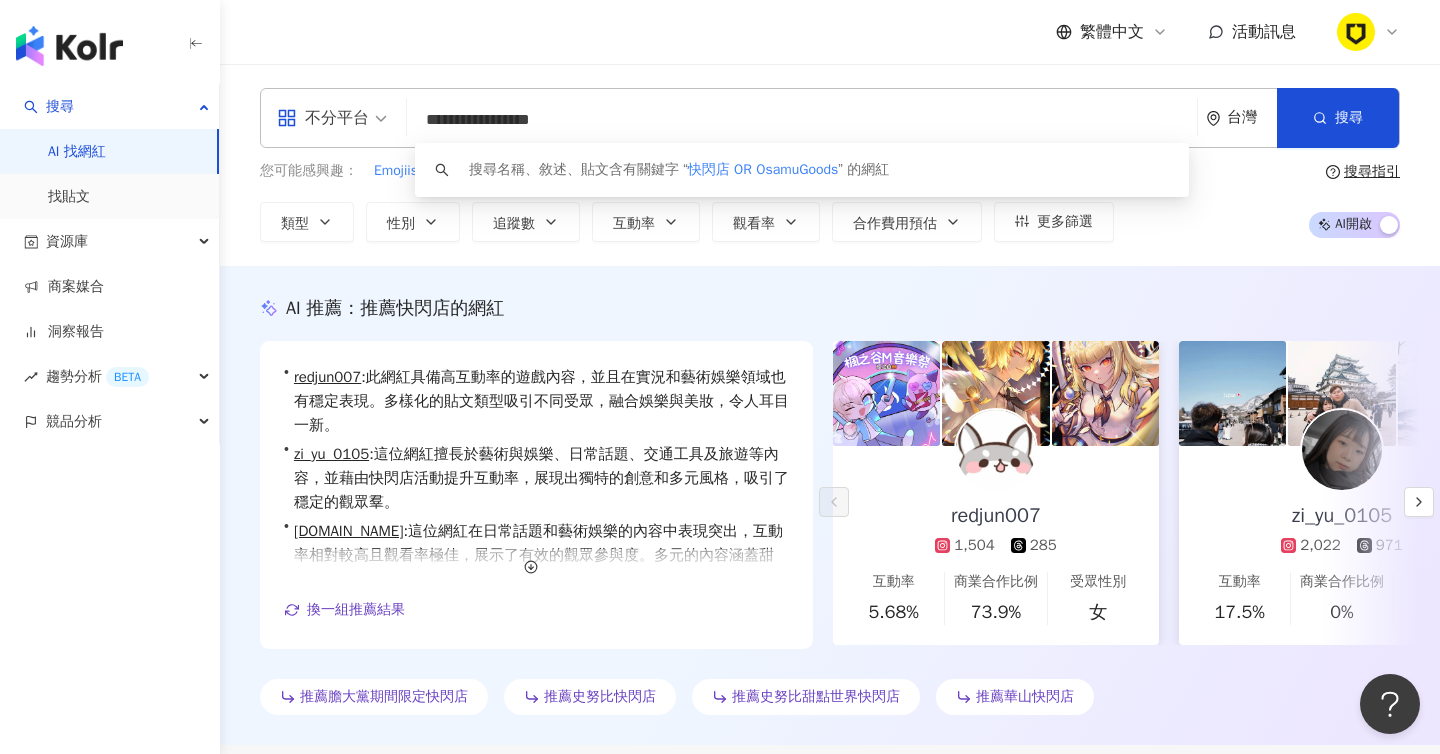 click on "**********" at bounding box center (802, 120) 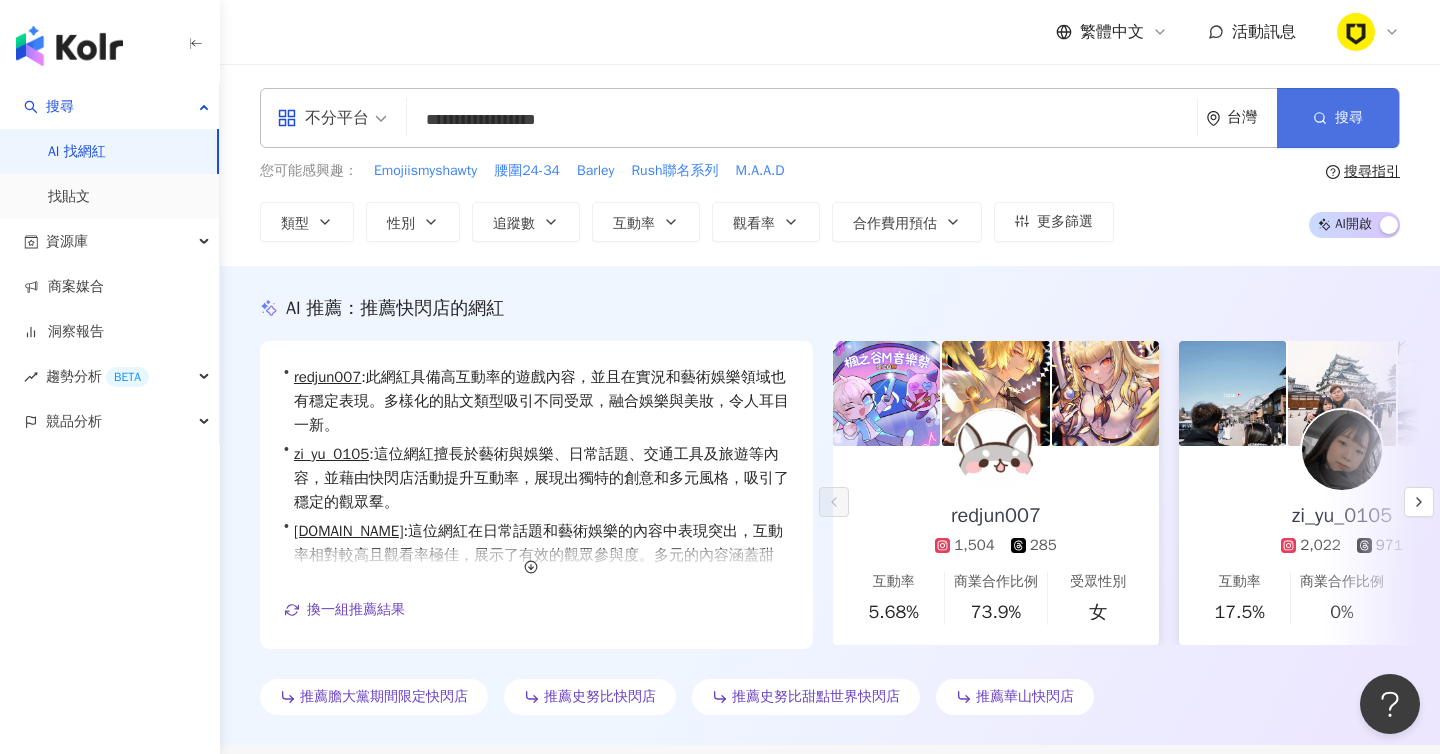 click 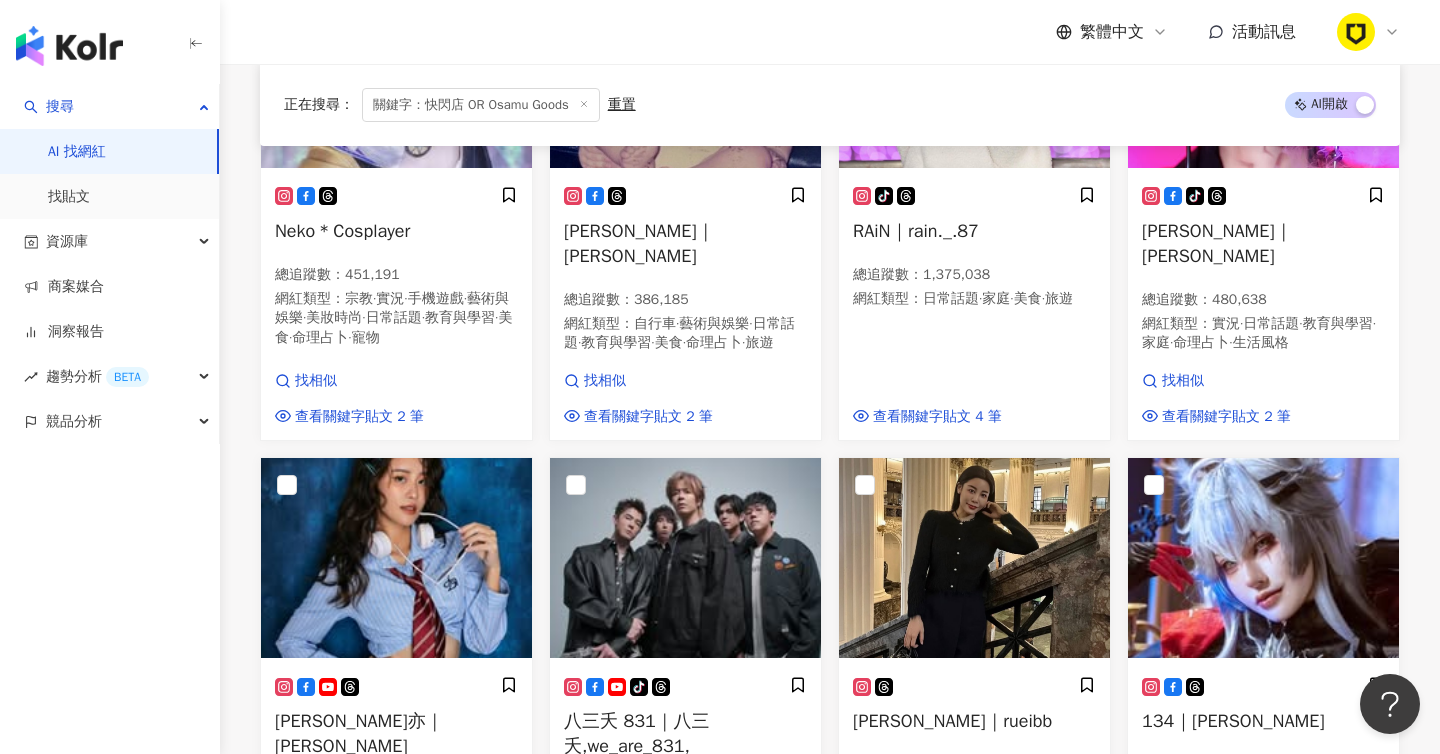 scroll, scrollTop: 1240, scrollLeft: 0, axis: vertical 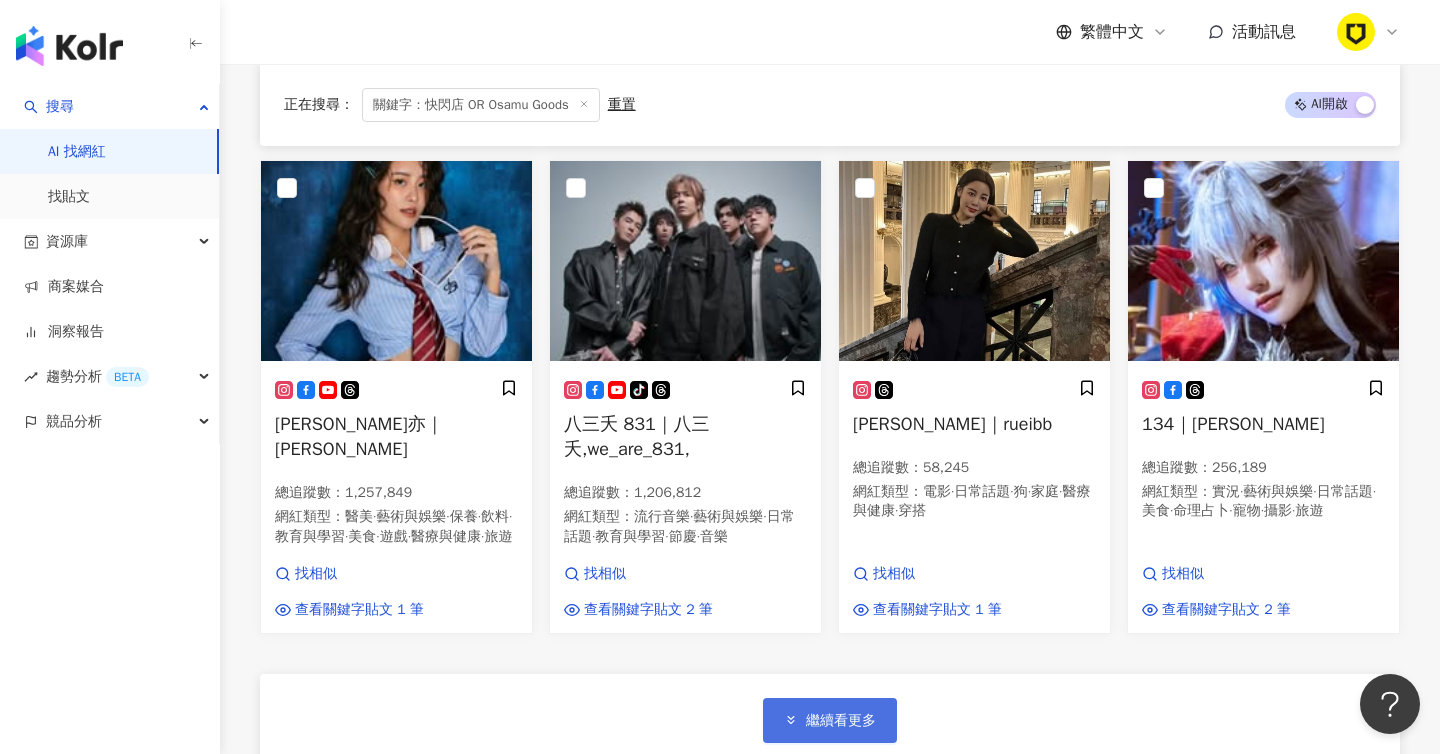 click on "繼續看更多" at bounding box center [841, 721] 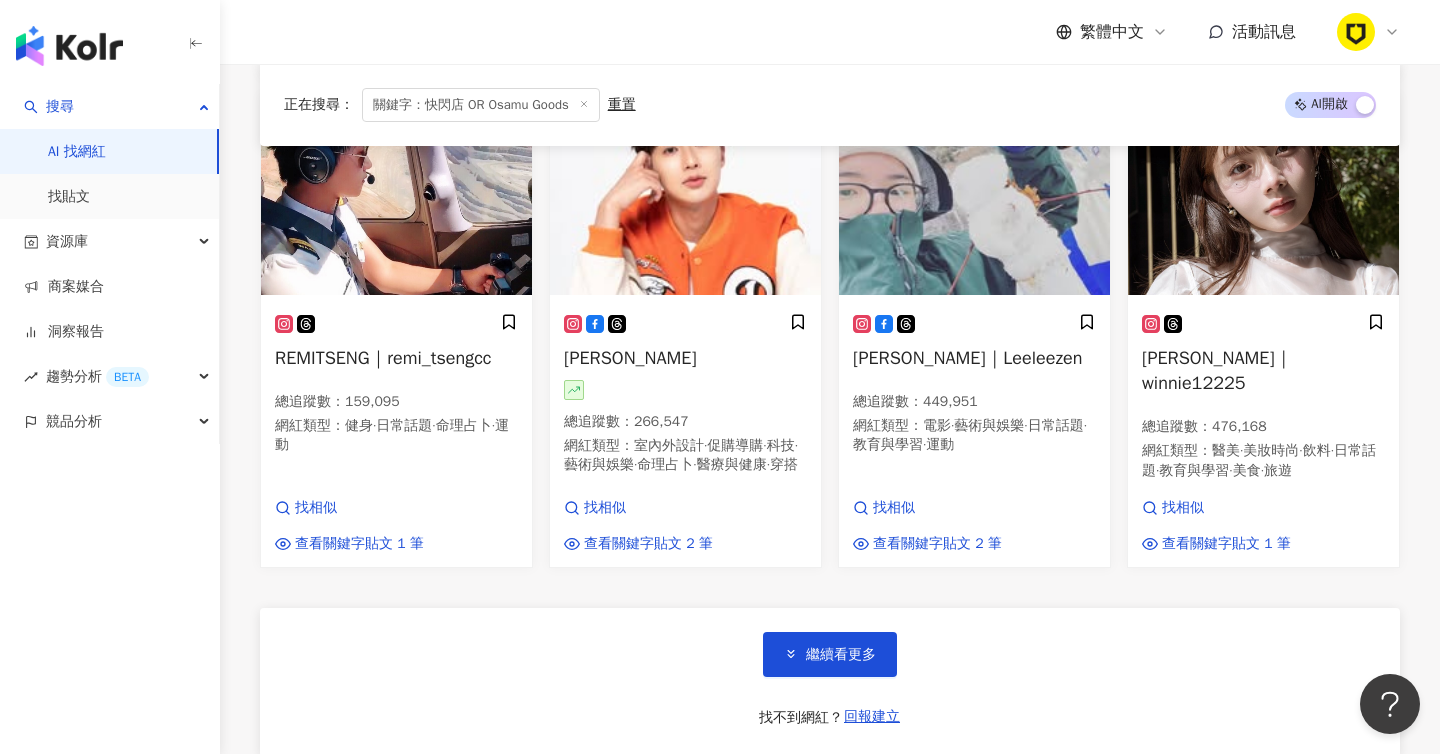 scroll, scrollTop: 3154, scrollLeft: 0, axis: vertical 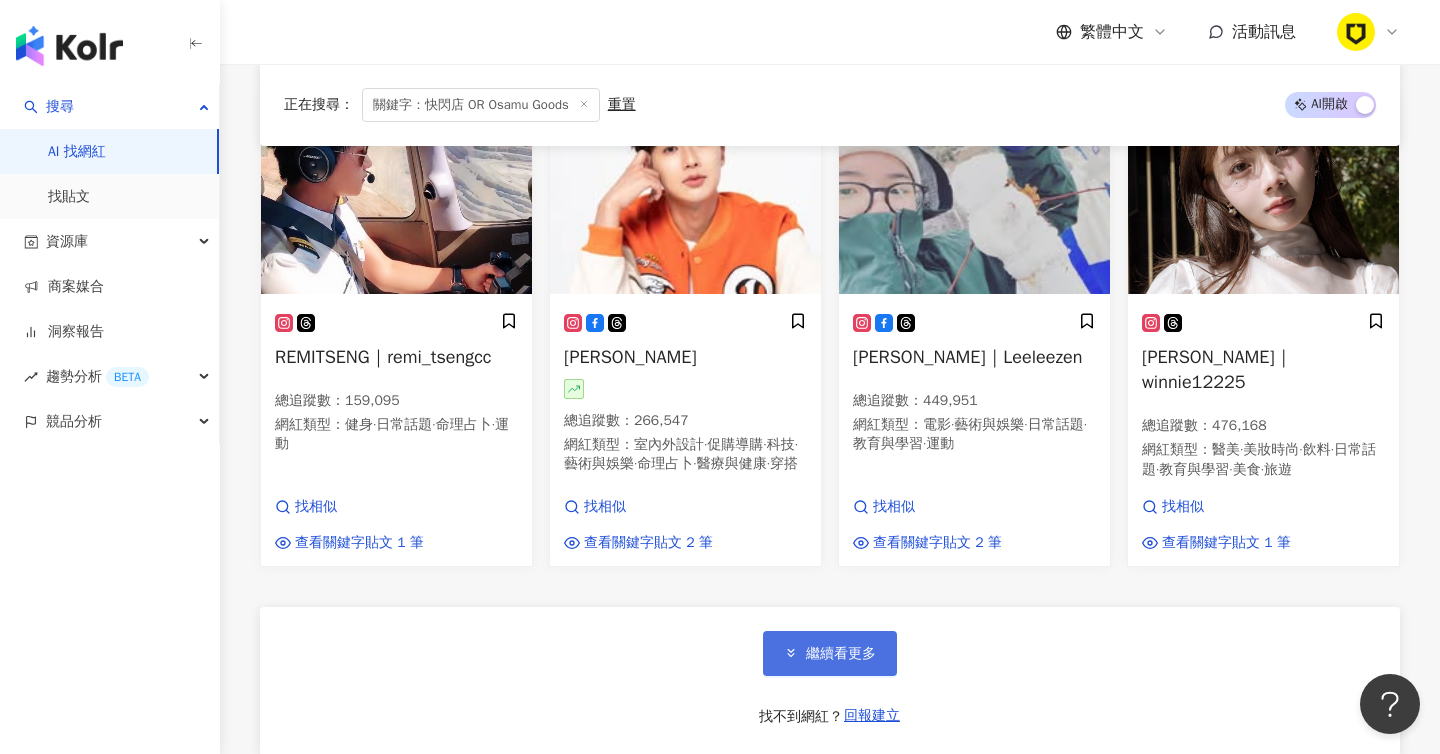 click on "繼續看更多" at bounding box center (841, 654) 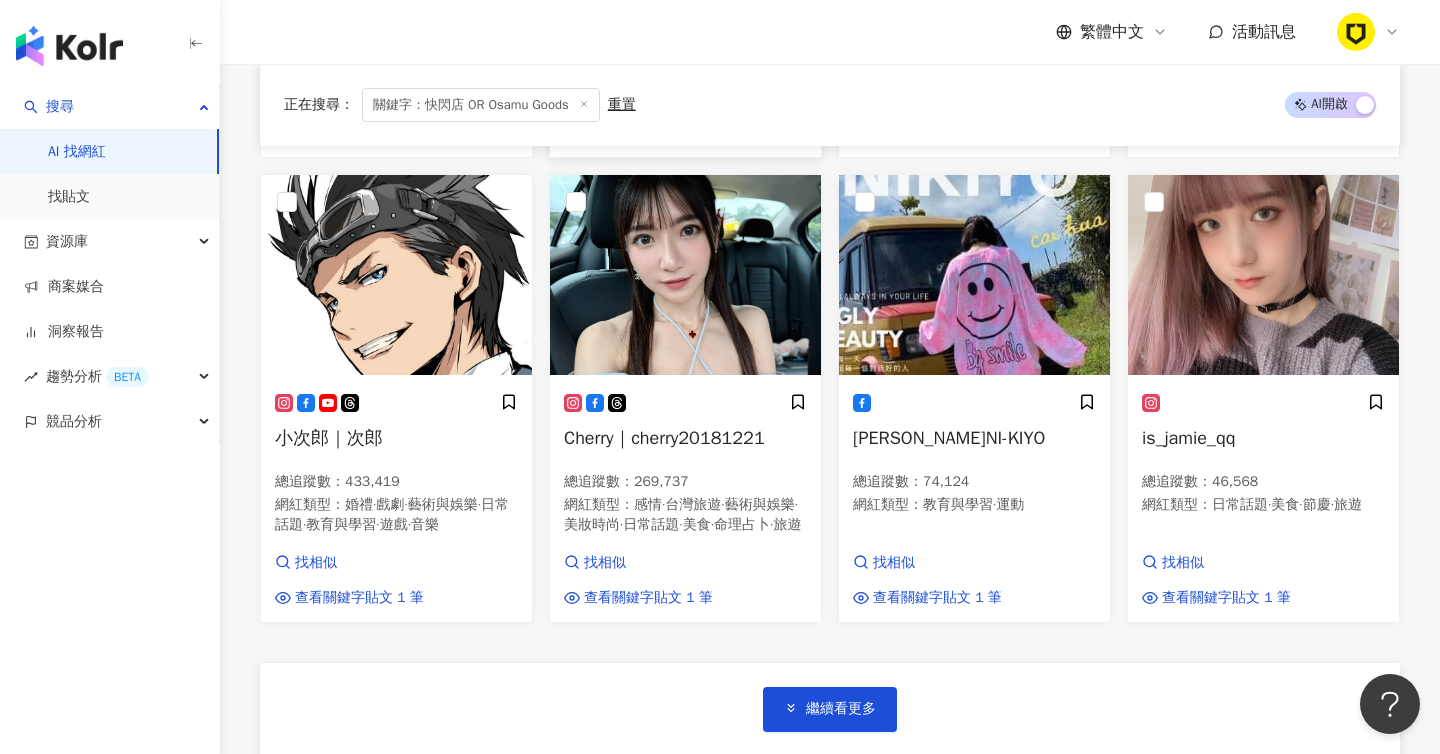 scroll, scrollTop: 4634, scrollLeft: 0, axis: vertical 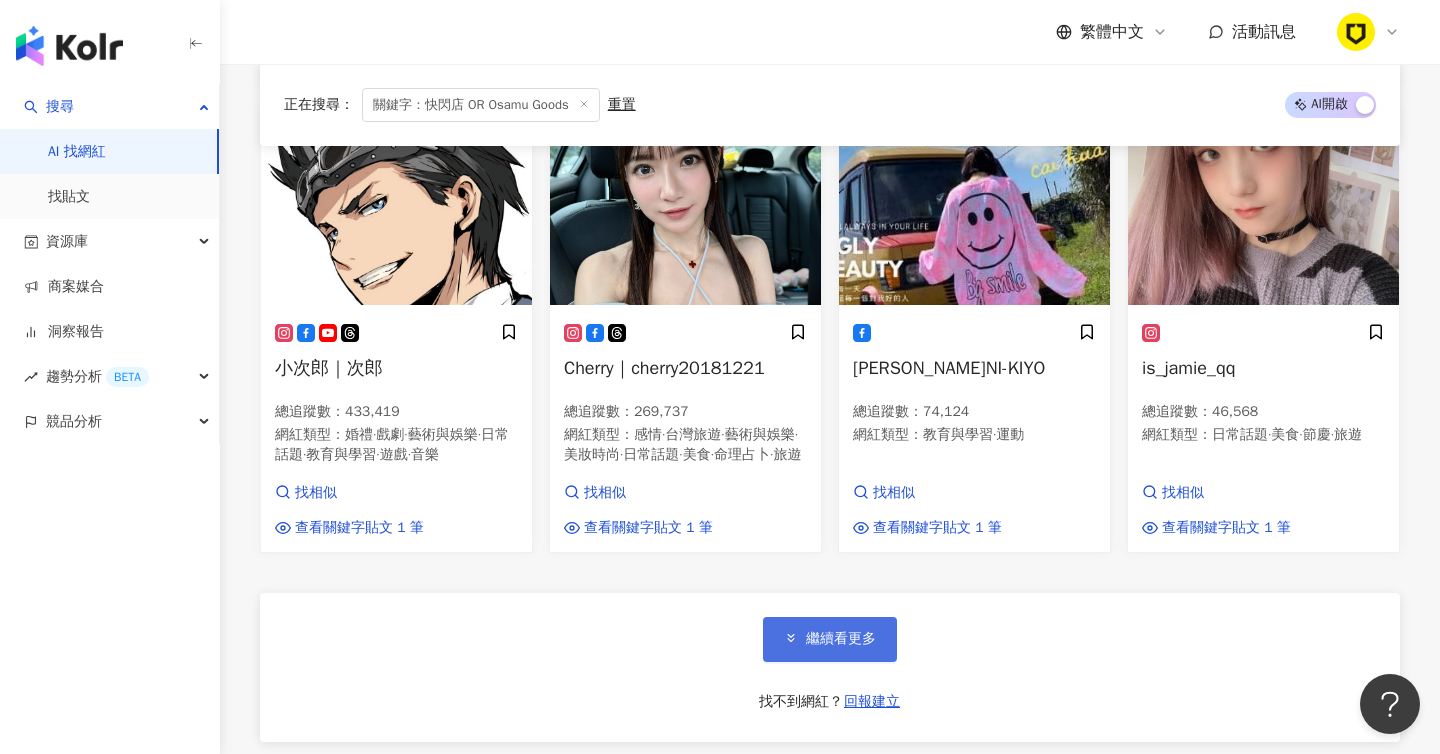 click on "繼續看更多" at bounding box center (830, 639) 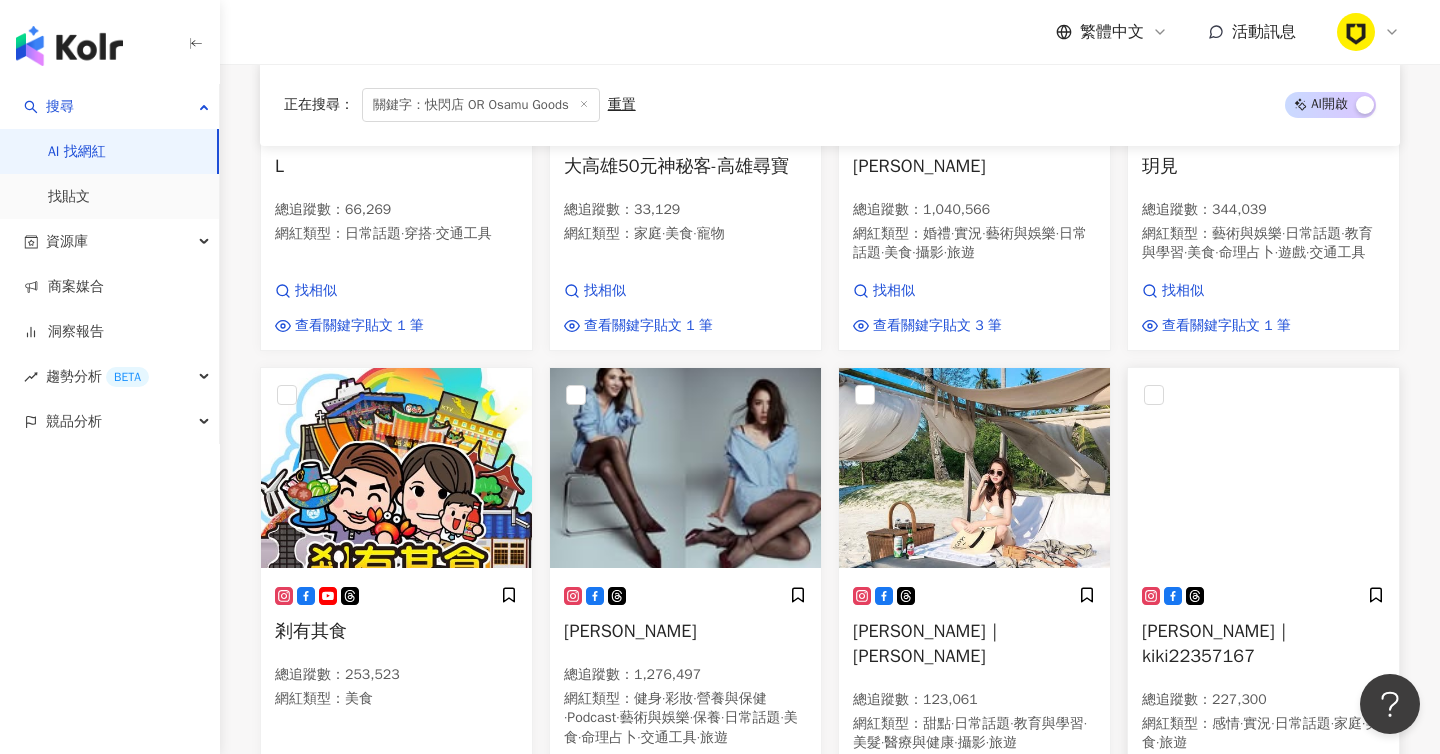 scroll, scrollTop: 6162, scrollLeft: 0, axis: vertical 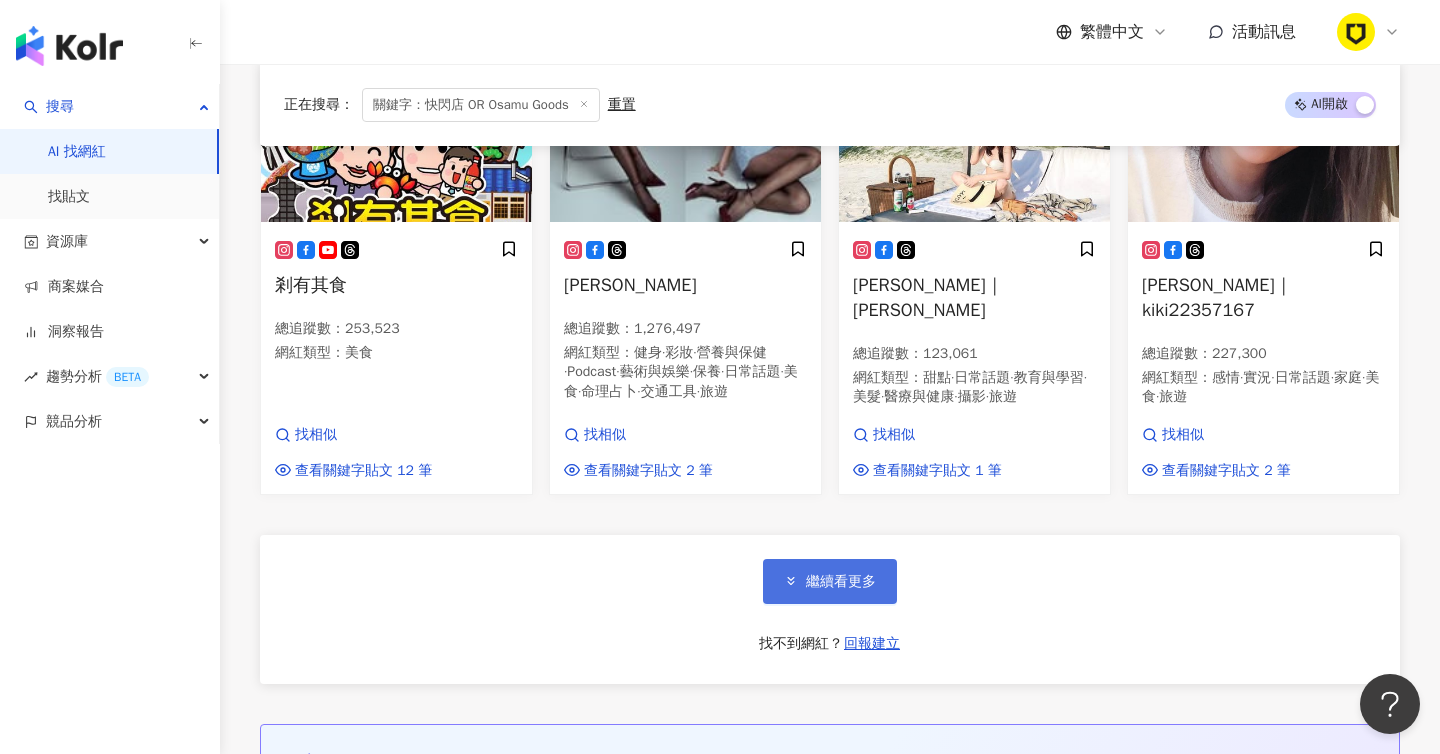click on "繼續看更多" at bounding box center (830, 581) 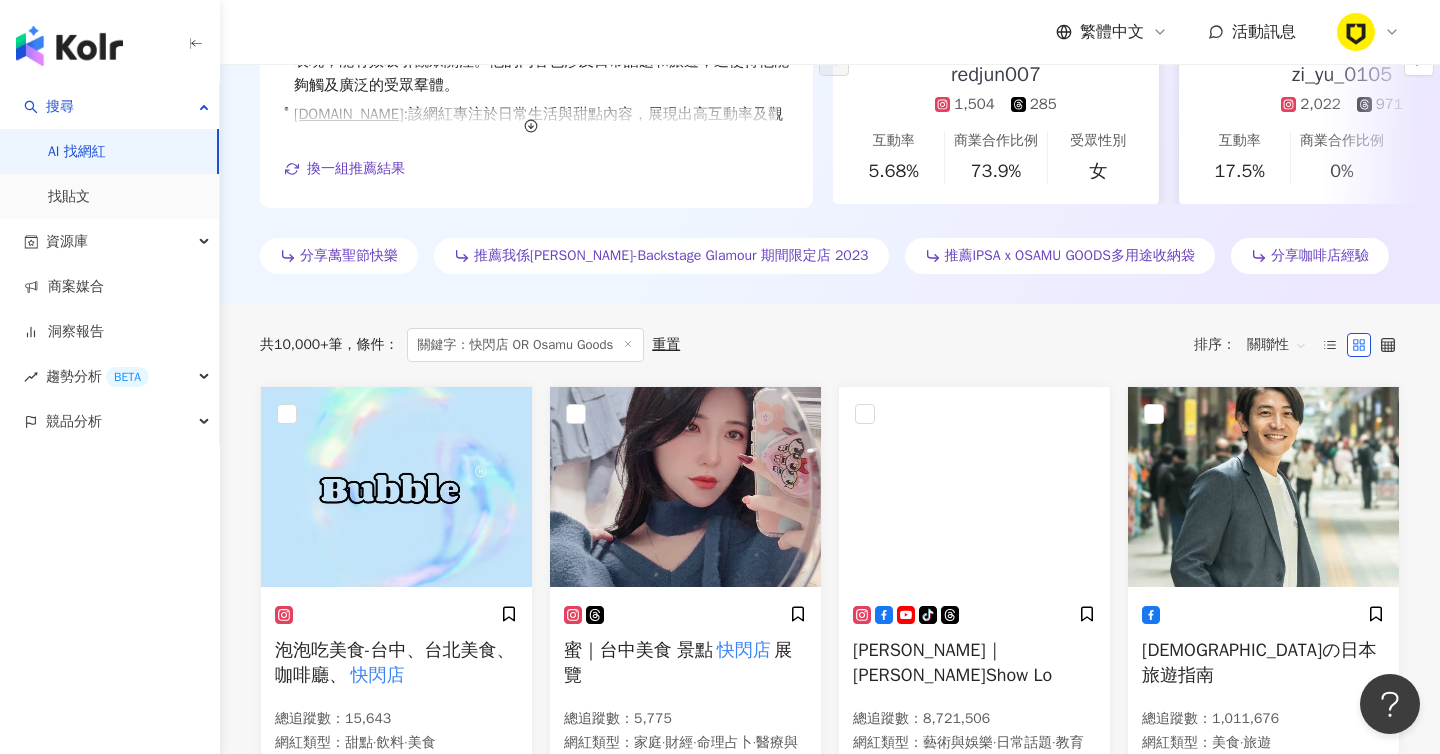 scroll, scrollTop: 0, scrollLeft: 0, axis: both 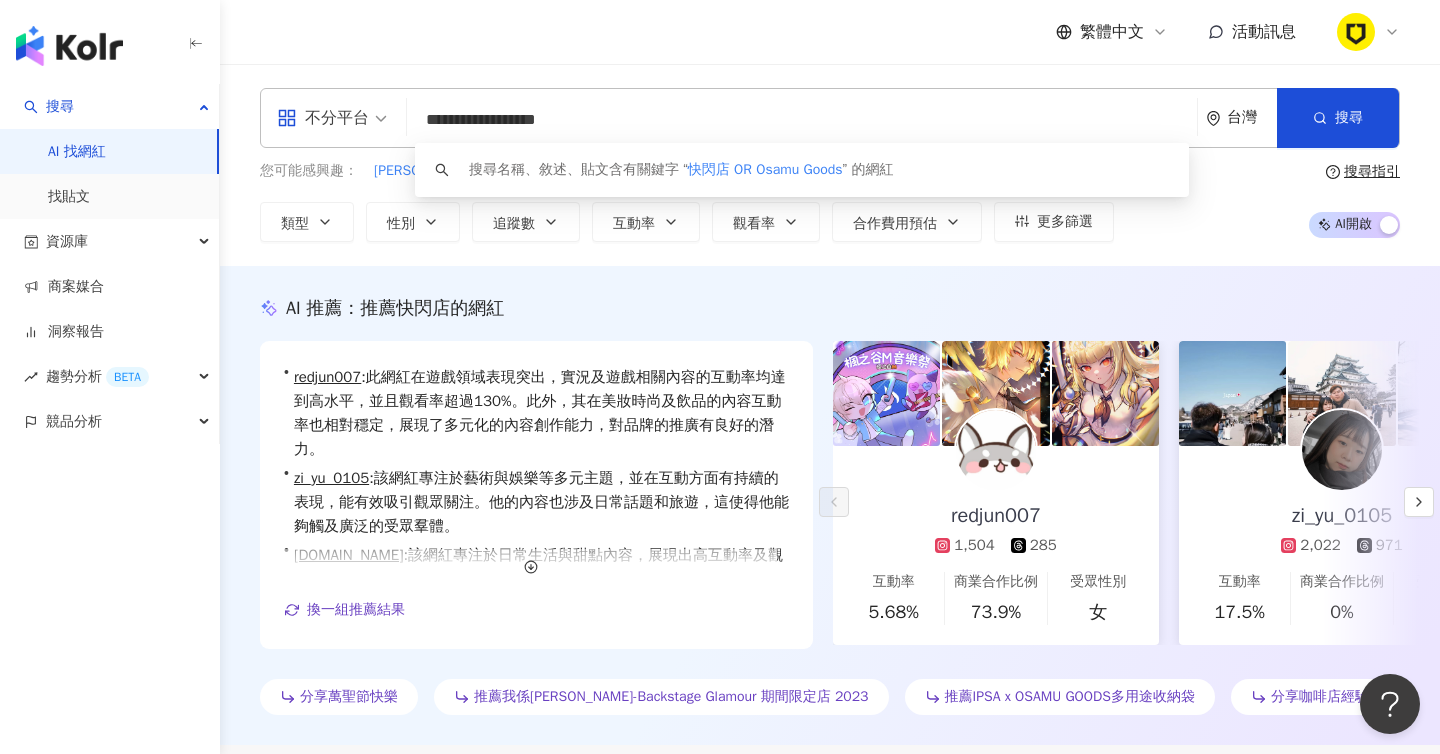 drag, startPoint x: 502, startPoint y: 113, endPoint x: 399, endPoint y: 110, distance: 103.04368 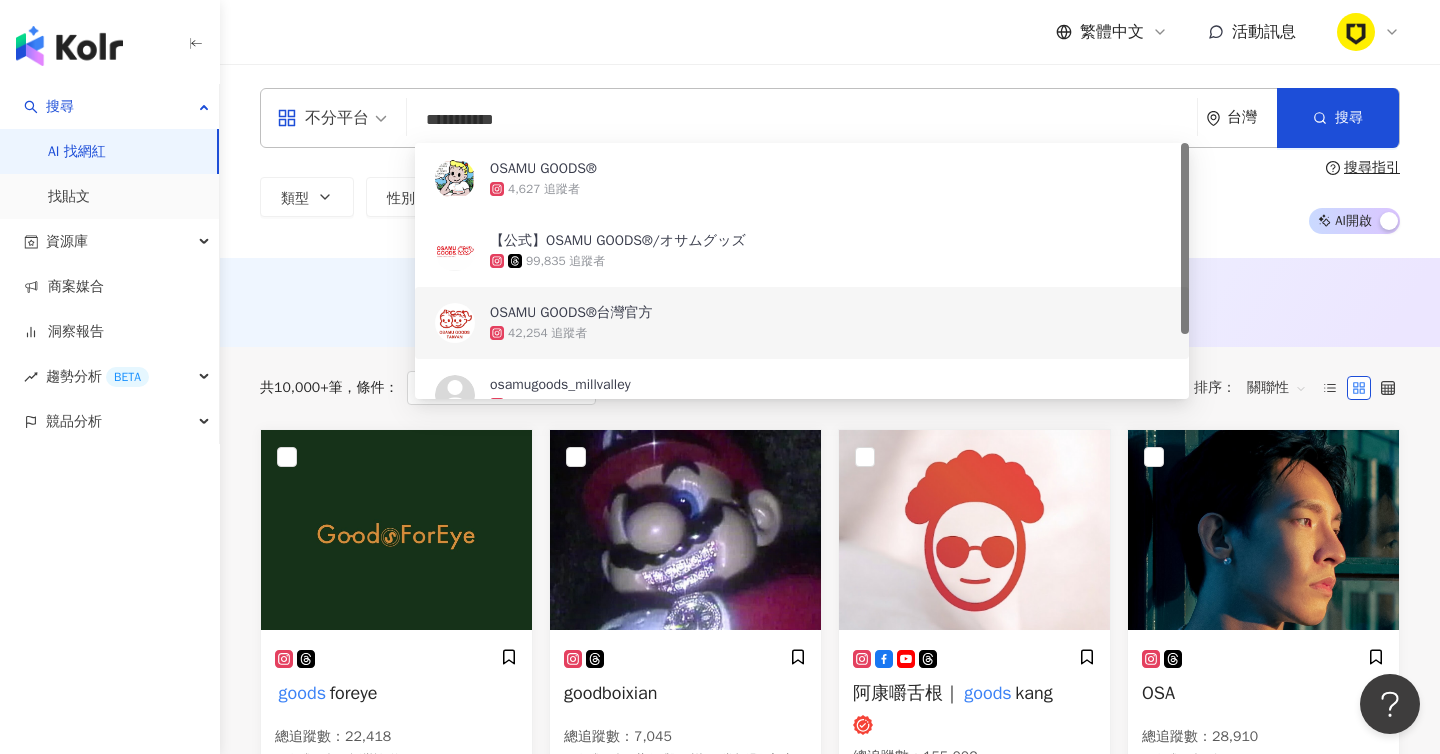 type on "**********" 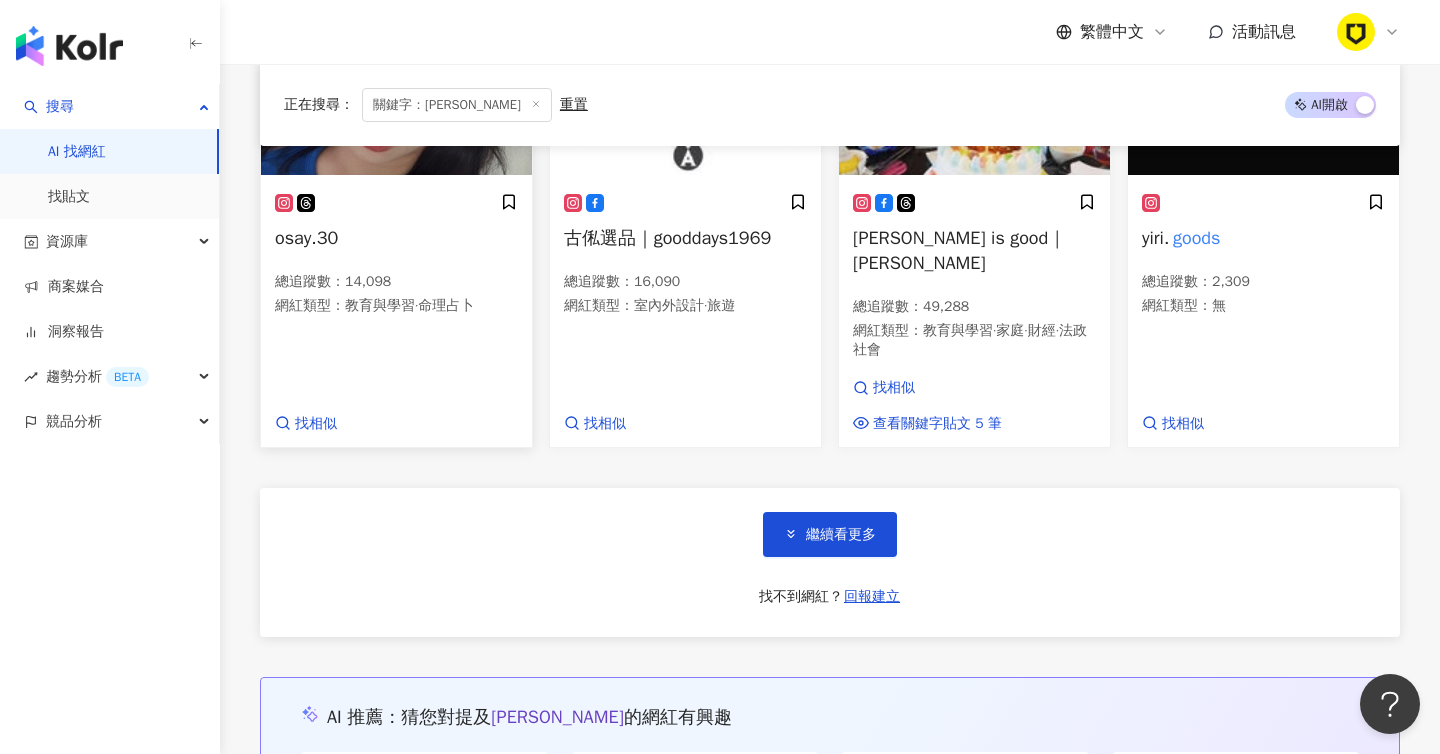 scroll, scrollTop: 875, scrollLeft: 0, axis: vertical 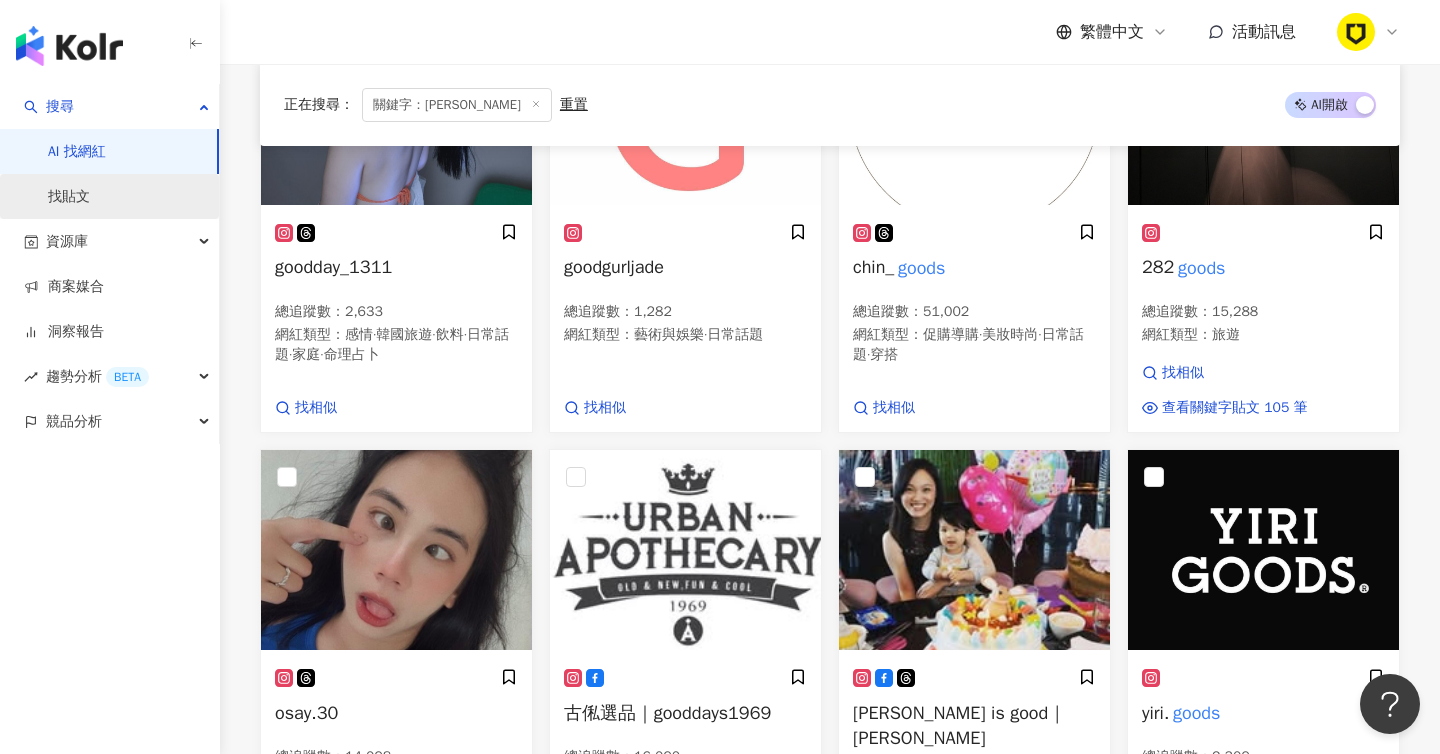 click on "找貼文" at bounding box center [69, 197] 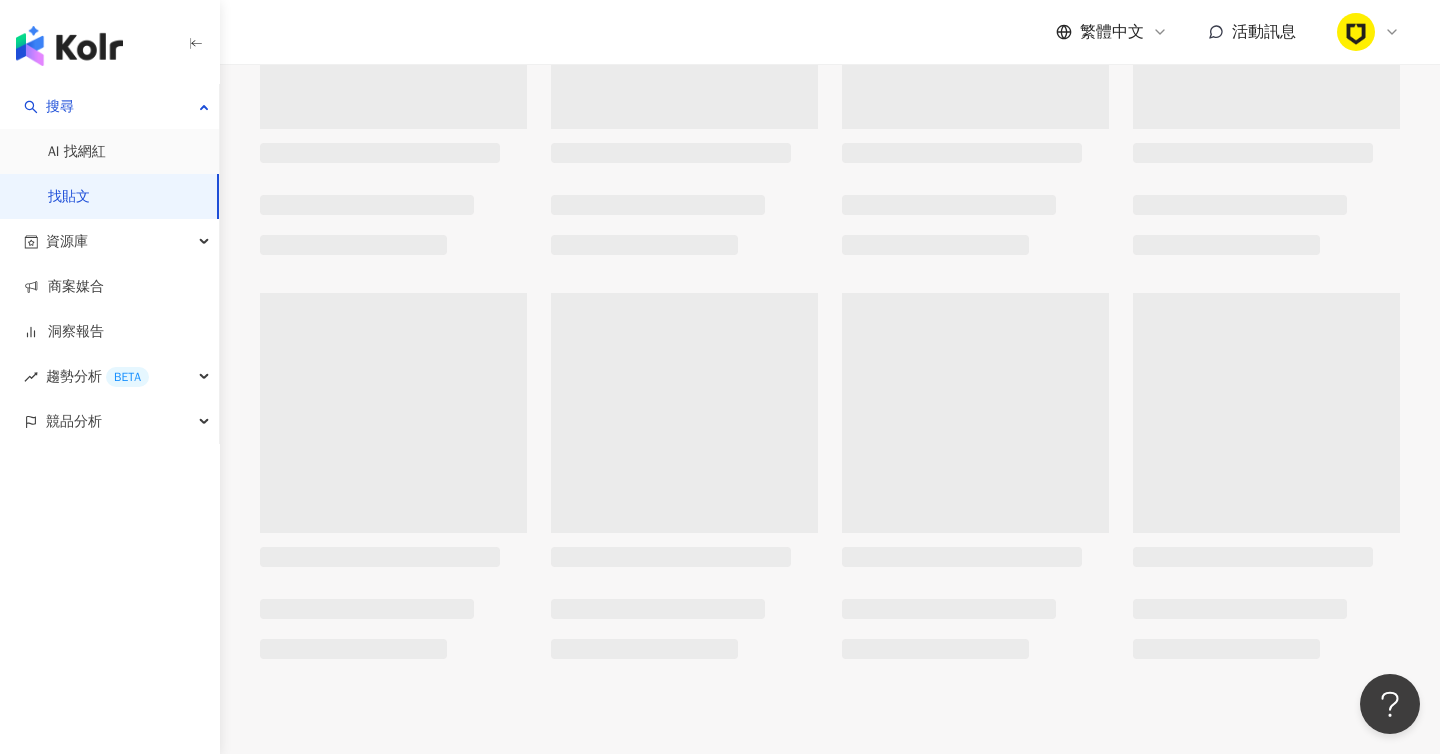 scroll, scrollTop: 0, scrollLeft: 0, axis: both 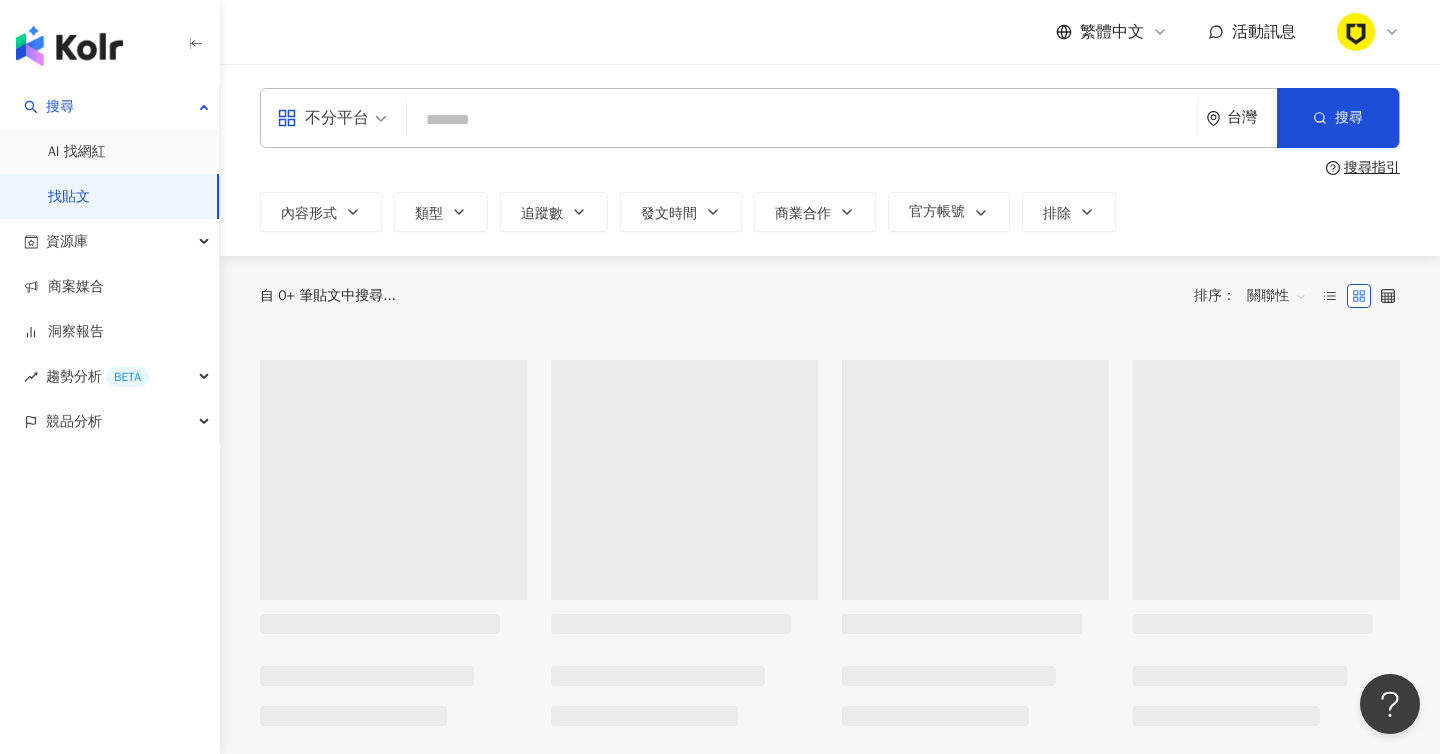 click at bounding box center [802, 119] 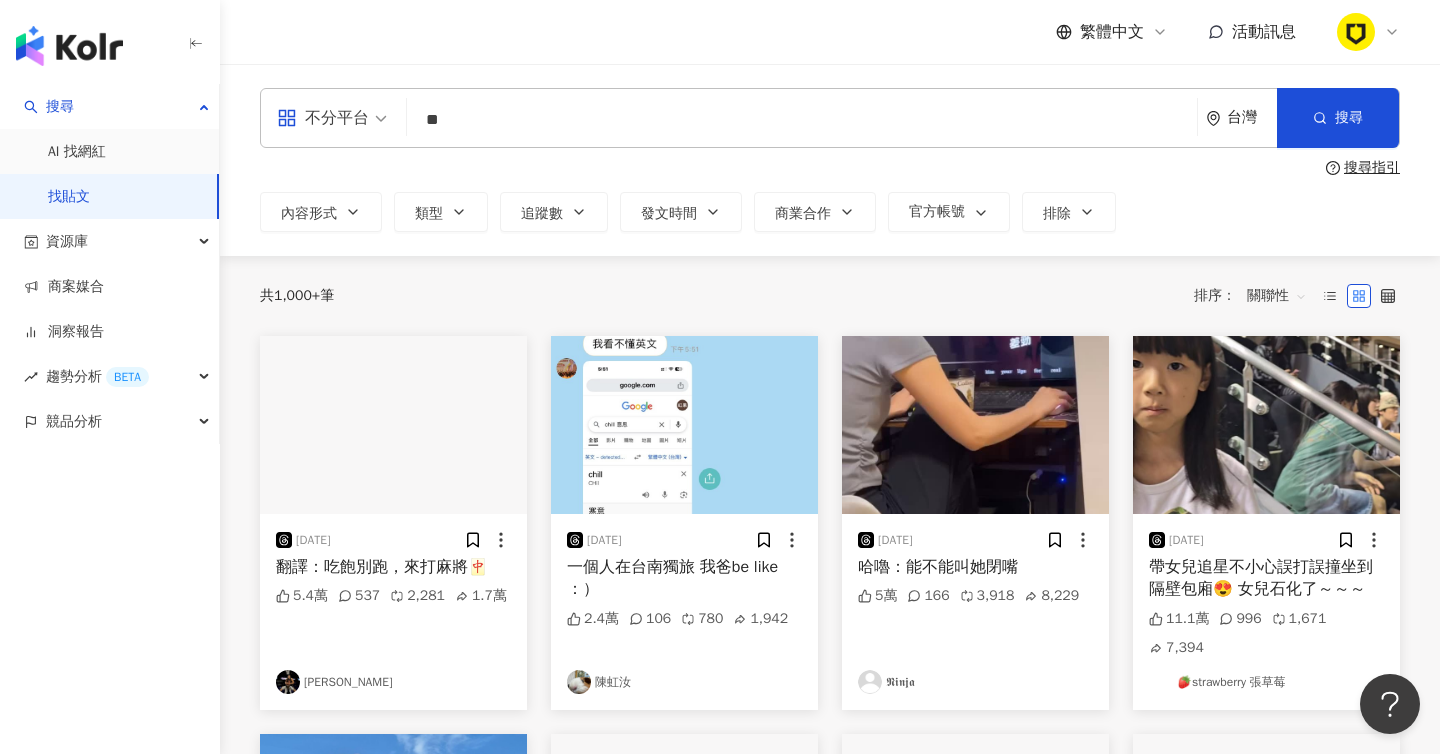 type on "*" 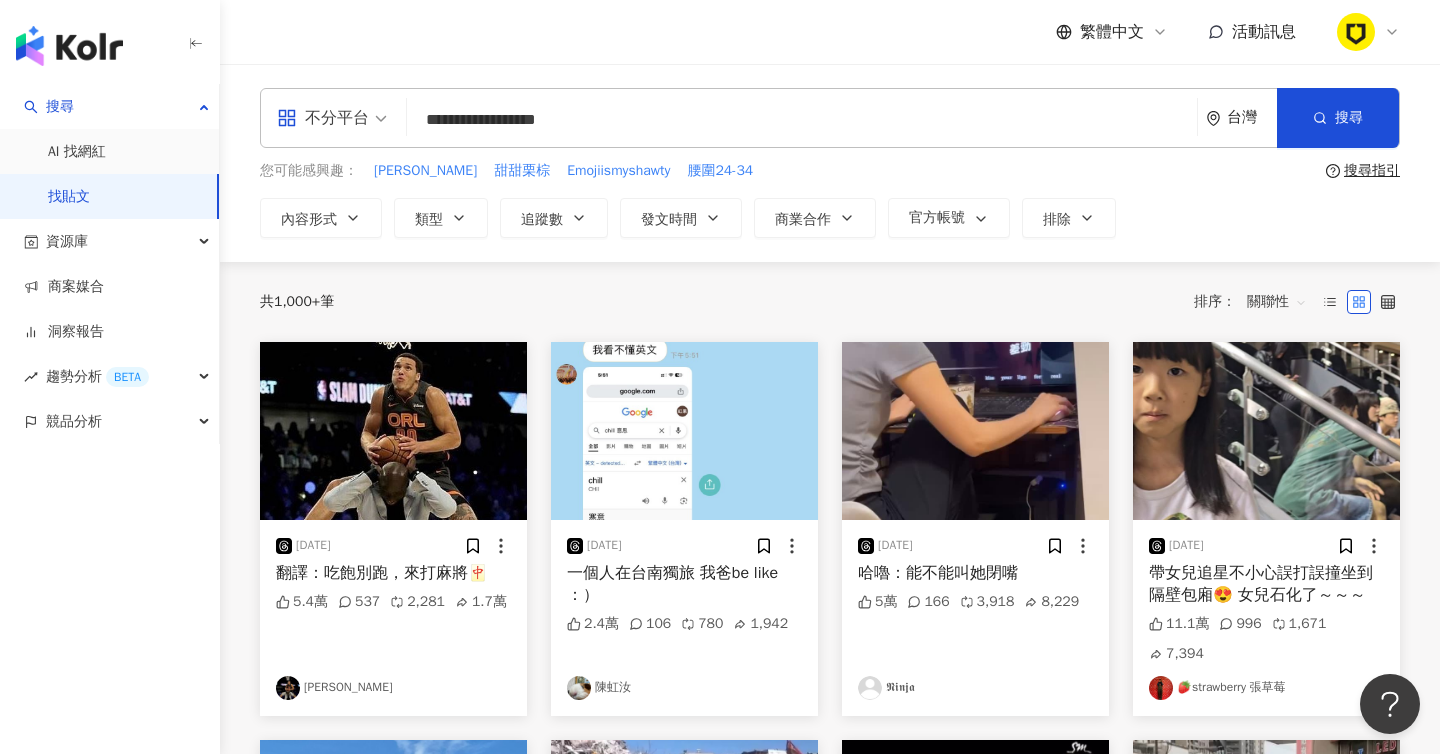 type on "**********" 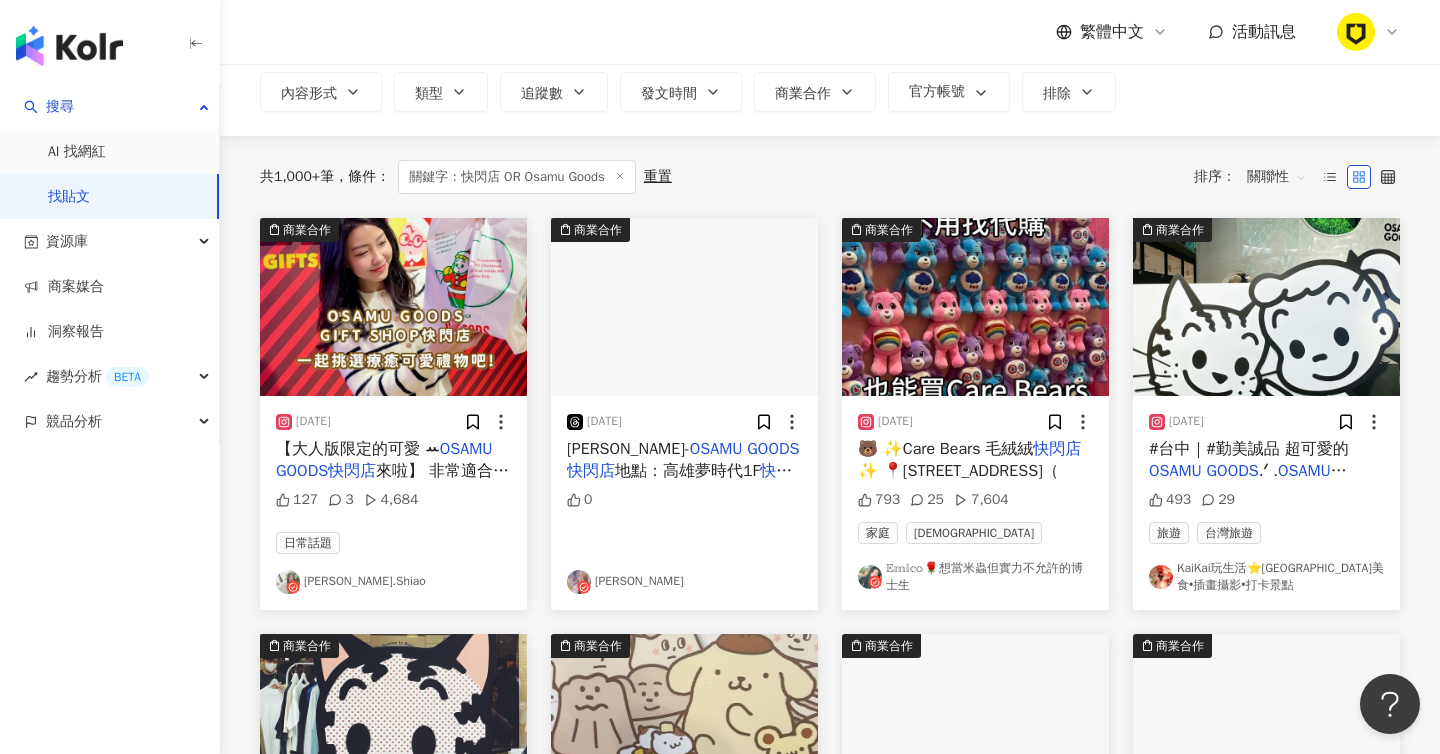 scroll, scrollTop: 160, scrollLeft: 0, axis: vertical 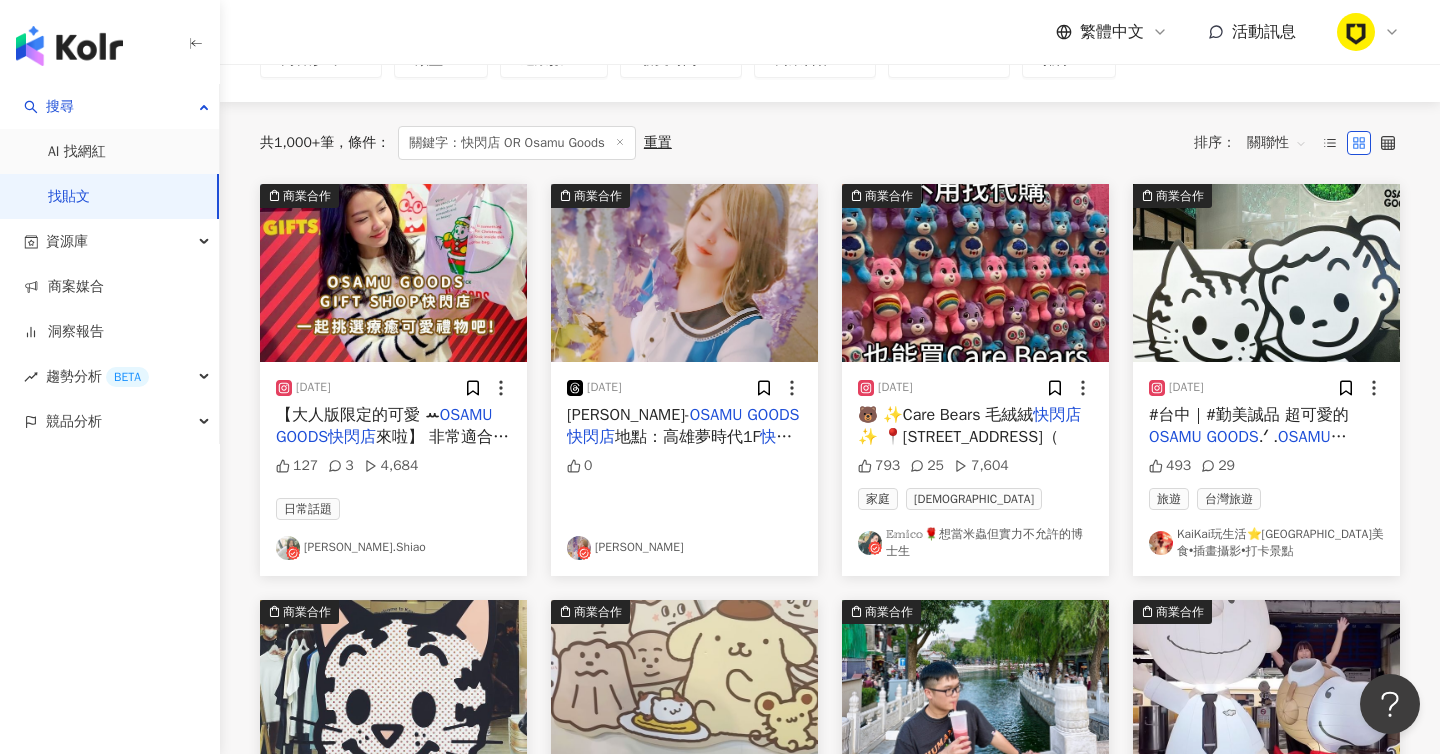 click on "【大人版限定的可愛 ꕀ" at bounding box center [358, 415] 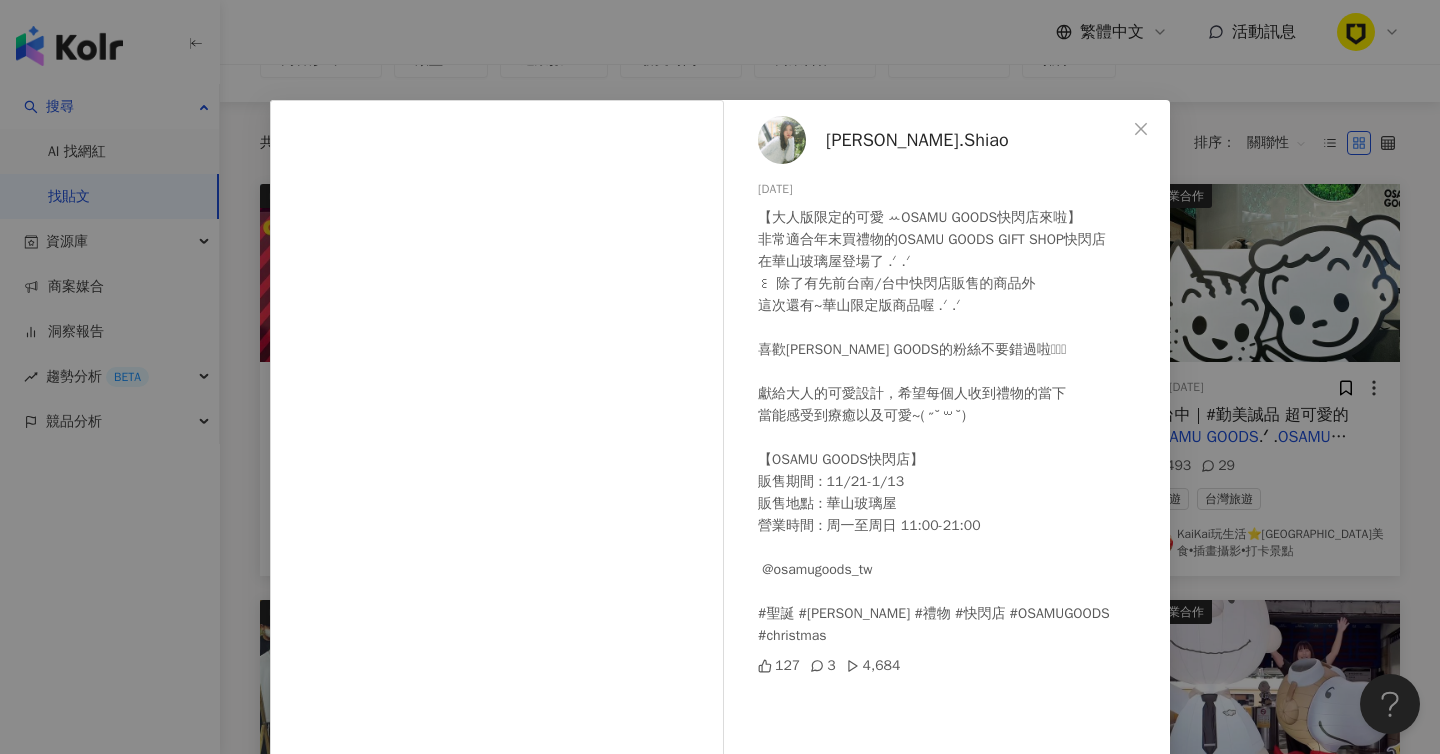 click on "[PERSON_NAME].Shiao" at bounding box center (917, 140) 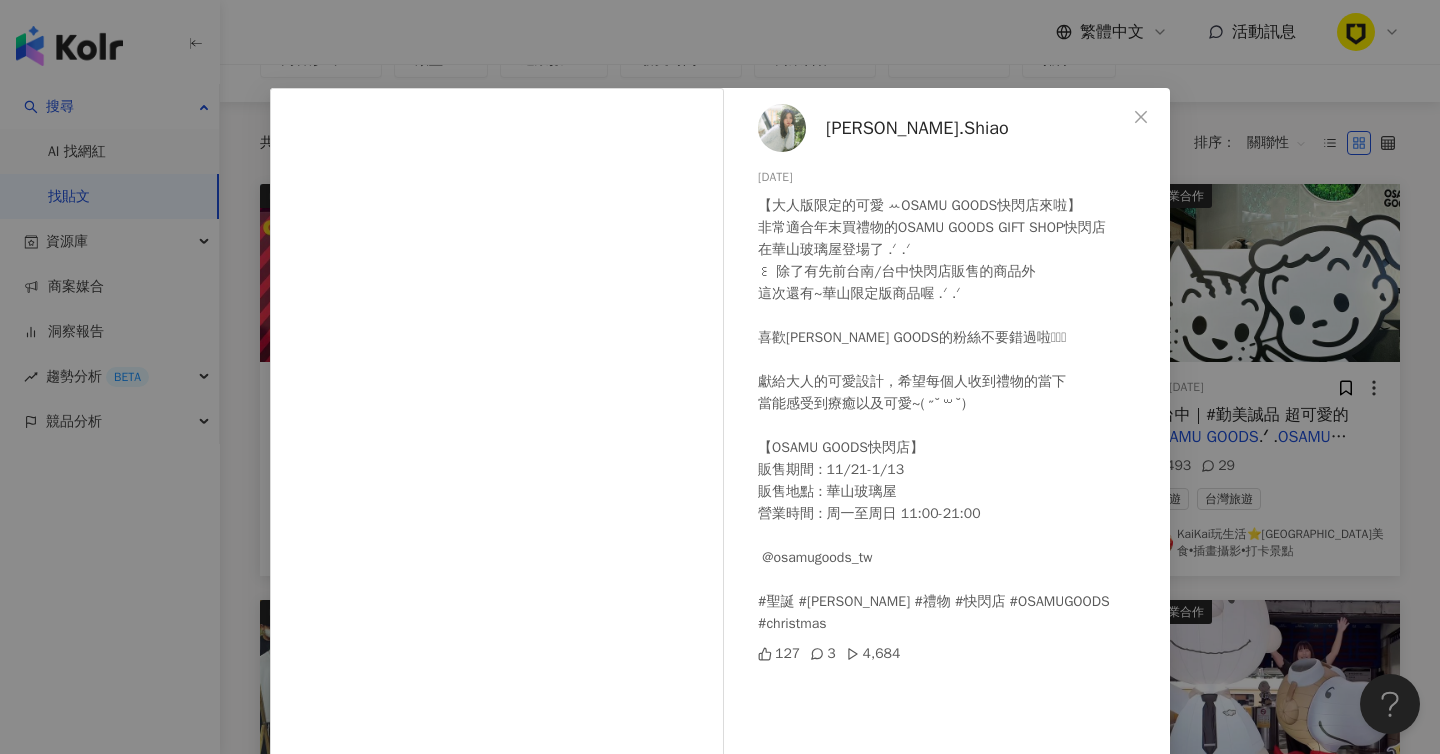 click on "[PERSON_NAME].Shiao [DATE] 【大人版限定的可愛 ꕀOSAMU GOODS快閃店來啦】
非常適合年末買禮物的OSAMU GOODS GIFT SHOP快閃店
在華山玻璃屋登場了 .ᐟ .ᐟ
꒰ 除了有先前台南/台中快閃店販售的商品外
這次還有~華山限定版商品喔 .ᐟ .ᐟ
喜歡[PERSON_NAME] GOODS的粉絲不要錯過啦𓂃𓈒𓏸‪‪
獻給大人的可愛設計，希望每個人收到禮物的當下
當能感受到療癒以及可愛~( ˶˘꒳˘)
【OSAMU GOODS快閃店】
販售期間 : 11/21-1/13
販售地點 : 華山玻璃屋
營業時間 : 周一至周日 11:00-21:00
@osamugoods_tw
#聖誕 #[PERSON_NAME] #禮物 #快閃店 #OSAMUGOODS #christmas 127 3 4,684 查看原始貼文" at bounding box center (720, 377) 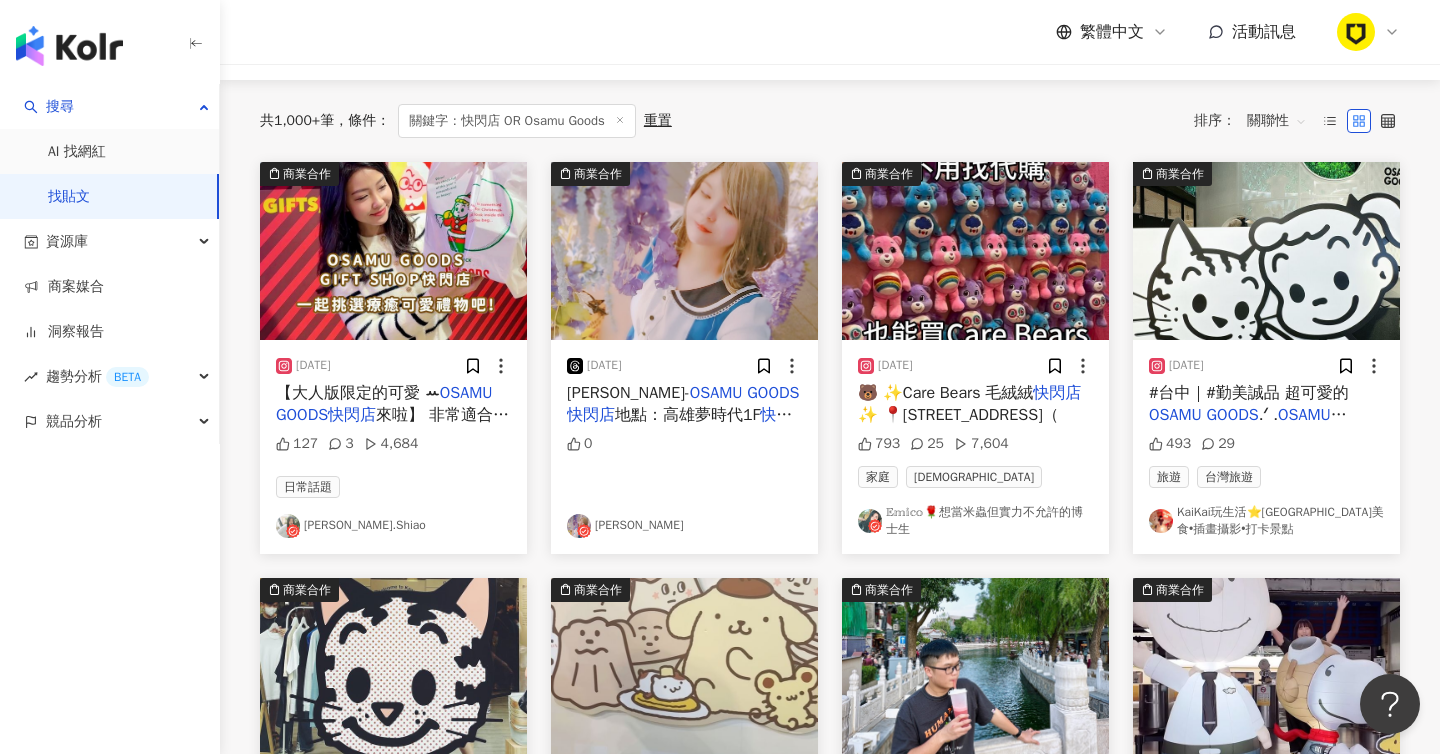 scroll, scrollTop: 186, scrollLeft: 0, axis: vertical 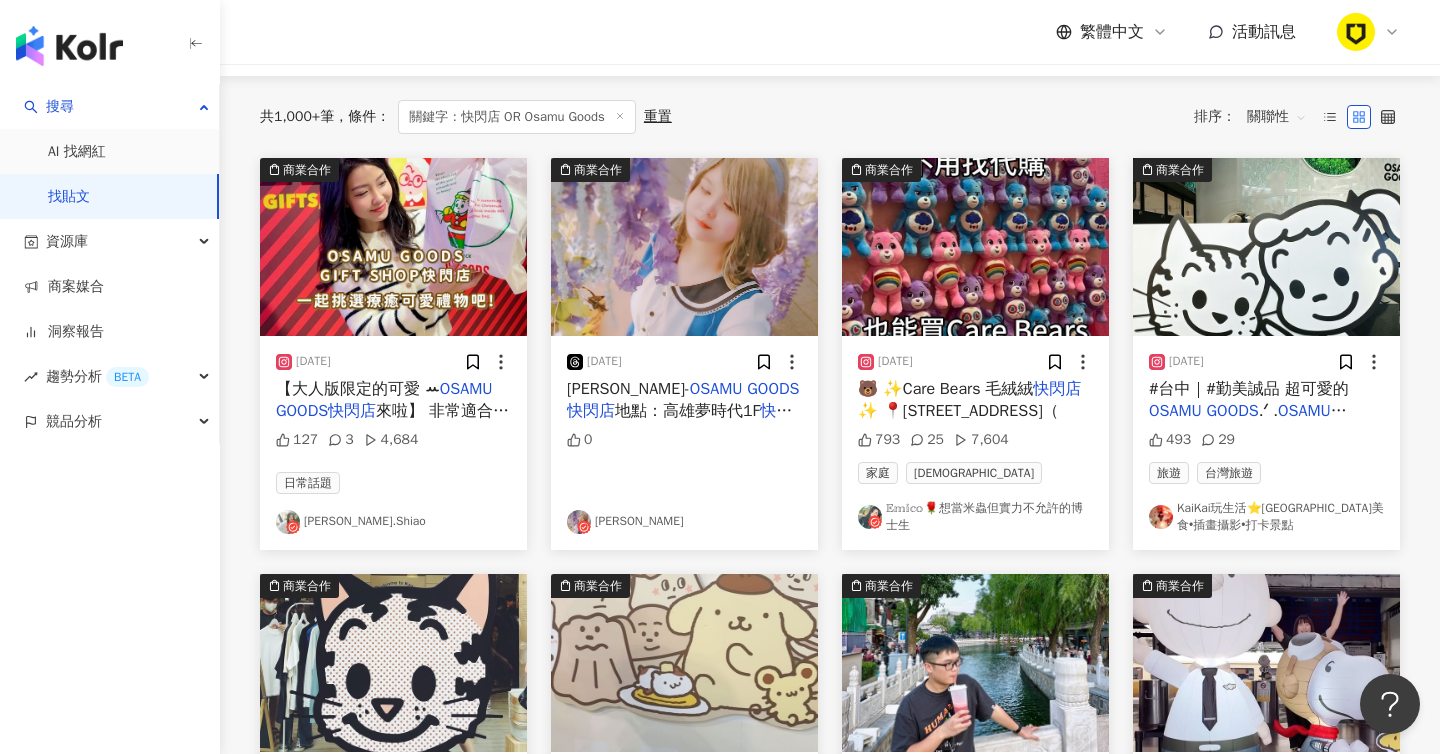 click at bounding box center [1266, 247] 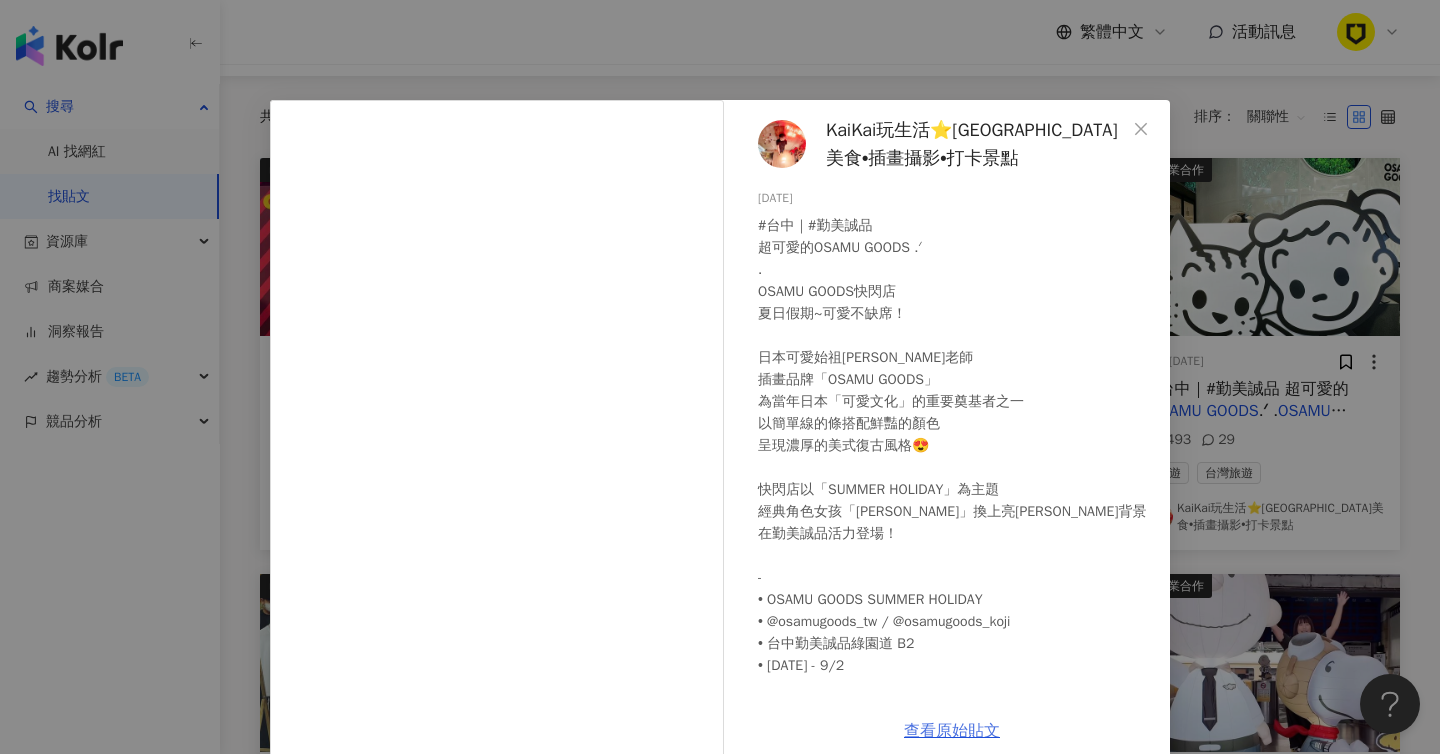 click on "查看原始貼文" at bounding box center [952, 731] 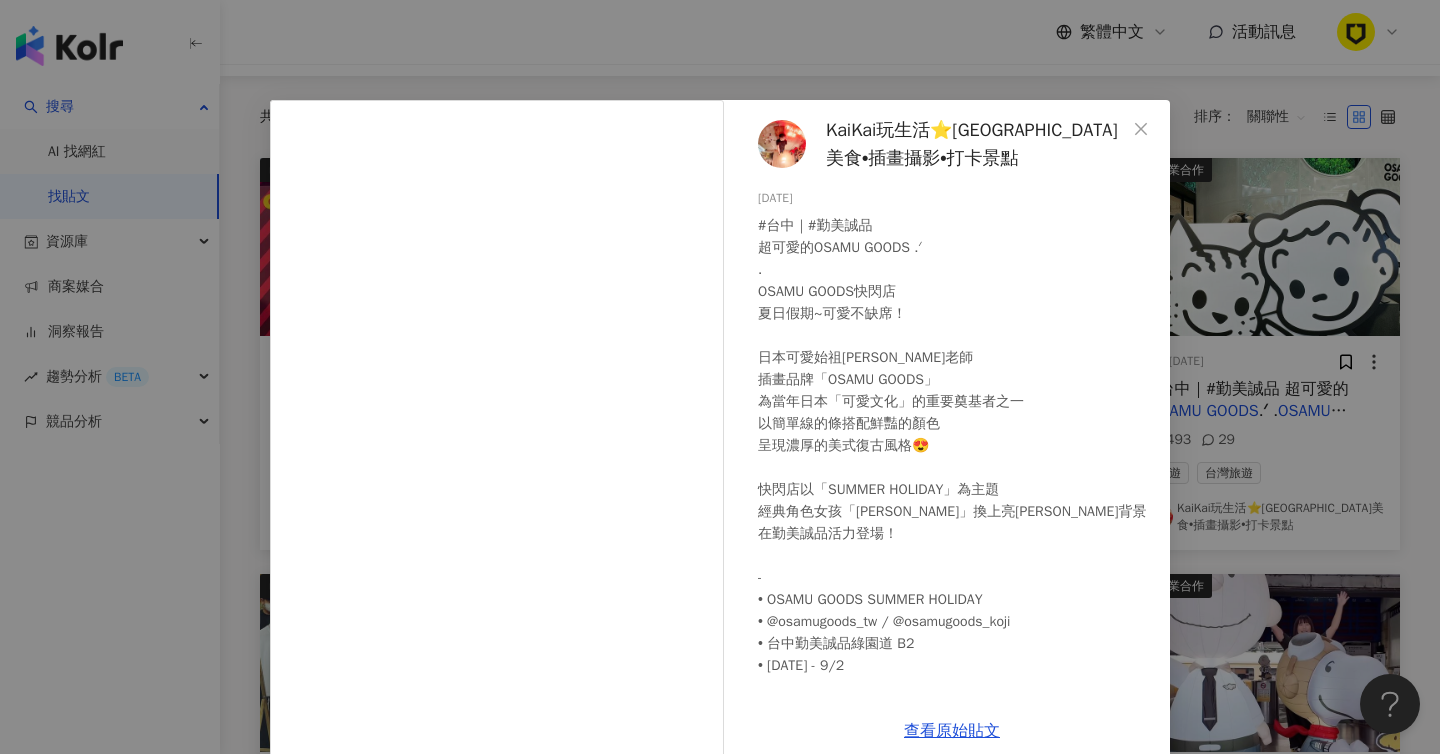 click on "KaiKai玩生活⭐️[GEOGRAPHIC_DATA]美食•插畫攝影•打卡景點 [DATE] #台中｜#勤美誠品
超可愛的OSAMU GOODS .ᐟ
.
OSAMU GOODS快閃店
夏日假期~可愛不缺席！
日本可愛始祖[PERSON_NAME]老師
插畫品牌「OSAMU GOODS」
為當年日本「可愛文化」的重要奠基者之一
以簡單線的條搭配鮮豔的顏色
呈現濃厚的美式復古風格😍
快閃店以「SUMMER HOLIDAY」為主題
經典角色女孩「[PERSON_NAME]」換上亮[PERSON_NAME]背景
在勤美誠品活力登場！
-
• OSAMU GOODS SUMMER HOLIDAY
• @osamugoods_tw / @osamugoods_koji
• 台中勤美誠品綠園道 B2
• [DATE] - 9/2
-
#KaiKai玩台中
.
#快閃店 #草悟道 #勤美 #誠品 #勤美誠品 #勤美商圈 #勤美草悟道 #勤美景點 #期間限定 #台中景點 #打卡景點 #life #instagood #popupstore #期間限定 #台中快閃店 #台中快閃 #instagood #taiwan #taichung #osamugoods 493 29 查看原始貼文" at bounding box center [720, 377] 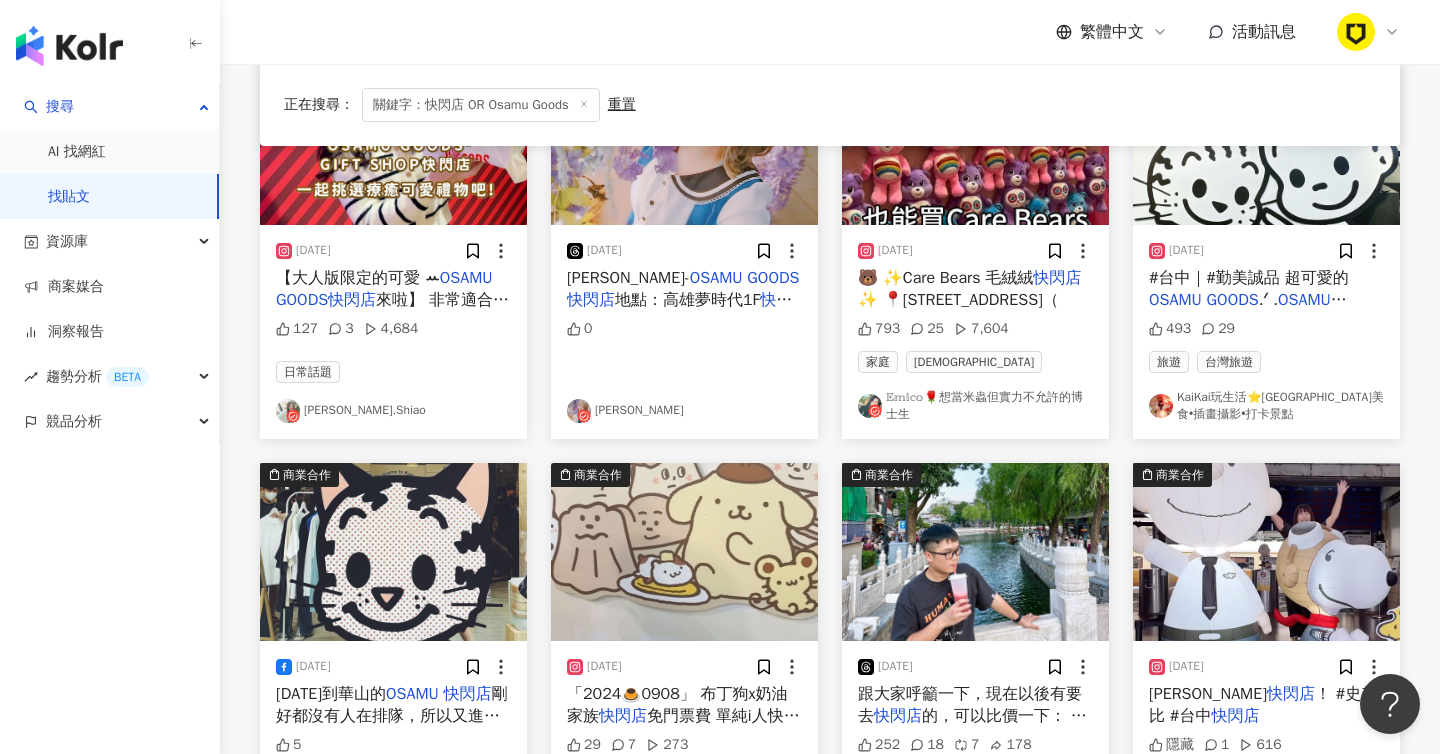scroll, scrollTop: 516, scrollLeft: 0, axis: vertical 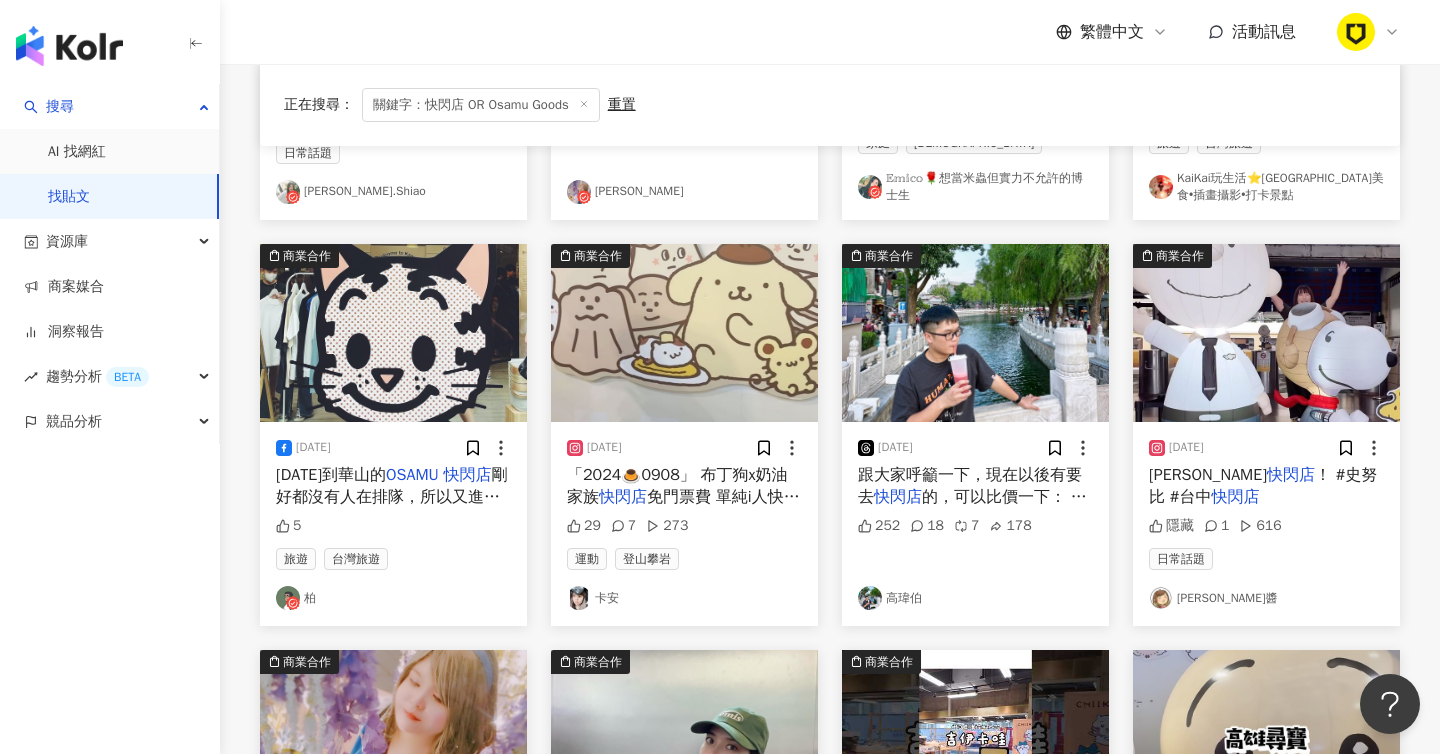 click on "OSAMU" at bounding box center [412, 475] 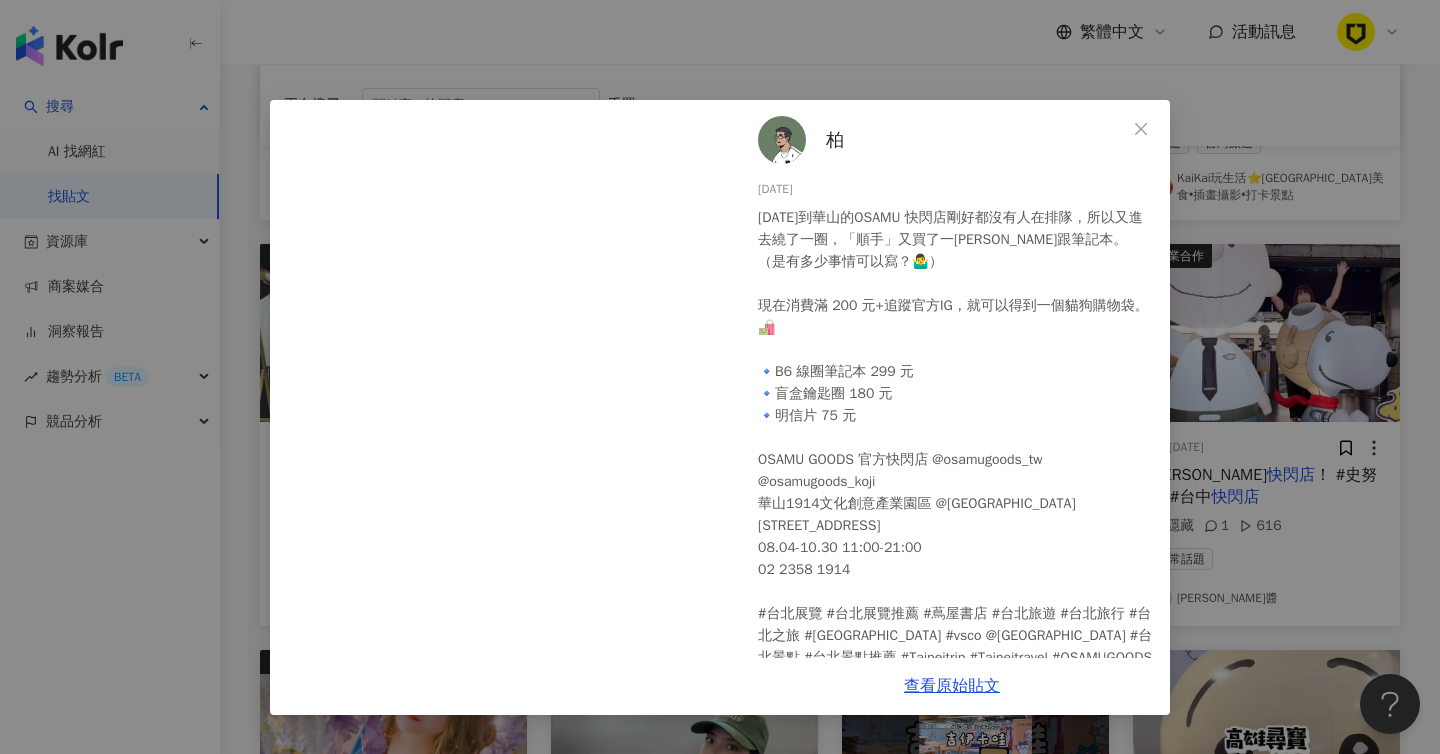 click on "柏 [DATE] [DATE]到華山的OSAMU 快閃店剛好都沒有人在排隊，所以又進去繞了一圈，「順手」又買了一[PERSON_NAME]跟筆記本。（是有多少事情可以寫？🤷‍♂️）
現在消費滿 200 元+追蹤官方IG，就可以得到一個貓狗購物袋。🛍️
🔹B6 線圈筆記本 299 元
🔹盲盒鑰匙圈 180 元
🔹明信片 75 元
OSAMU GOODS 官方快閃店 @osamugoods_tw @osamugoods_koji
華山1914文化創意產業園區 @[GEOGRAPHIC_DATA]
[STREET_ADDRESS]
08.04-10.30 11:00-21:00
02 2358 1914
#台北展覽 #台北展覽推薦 #蔦屋書店 #台北旅遊 #台北旅行 #台北之旅 #[GEOGRAPHIC_DATA] #vsco @[GEOGRAPHIC_DATA] #台北景點 #台北景點推薦 #Taipeitrip #Taipeitravel #OSAMUGOODS #OSAMUGOODS快閃店 #OSAMUGOODS華山快閃店 #HARADAOSAMU #盲盒 5 查看原始貼文" at bounding box center [720, 377] 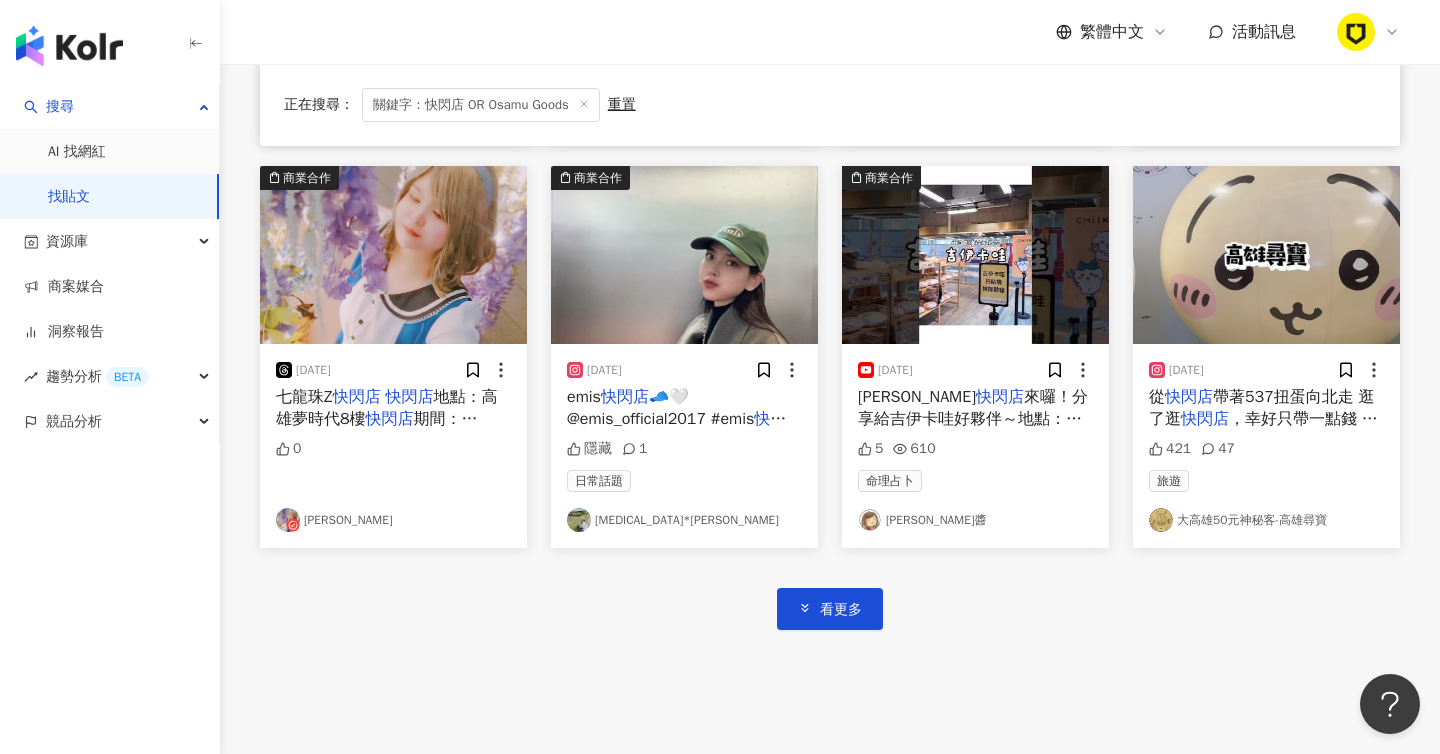 scroll, scrollTop: 999, scrollLeft: 0, axis: vertical 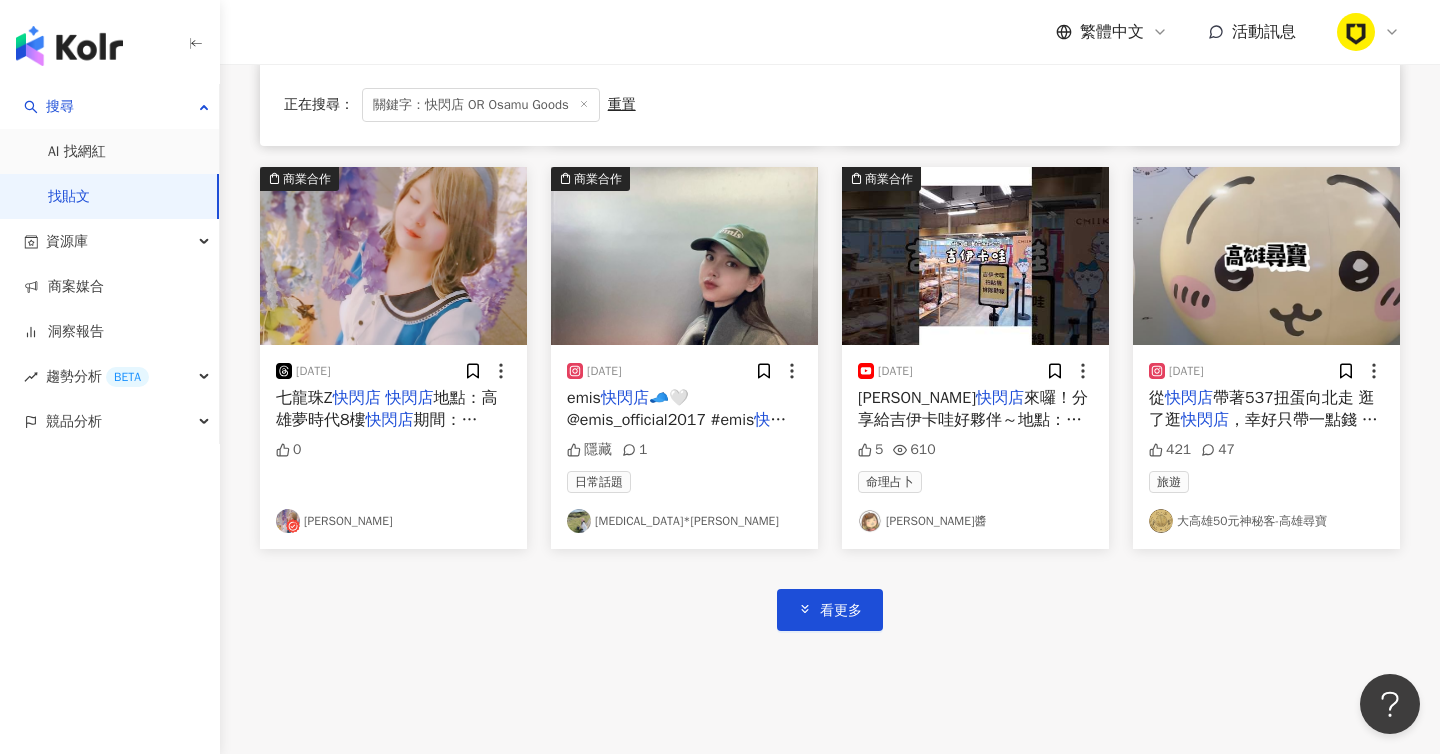 click on "商業合作 [DATE] 【大人版限定的可愛 ꕀ OSAMU   GOODS快閃店 來啦】
非常適合年末買禮物的 OSAMU   GOODS  GIFT SHOP 快閃店
在華山玻璃屋登場了 .ᐟ .ᐟ
꒰ 除了有先前台南/台中 快閃店 販售的商品外
這次還有~華山限定版商品喔 .ᐟ .ᐟ
喜歡 [PERSON_NAME]   GOODS 的粉絲不要錯過啦𓂃𓈒𓏸‪‪
獻給大人的可愛設計，希望每個人收到禮物的當下
當能感受到療癒以及可愛~( ˶˘꒳˘)
【 OSAMU   GOODS快閃店 】
販售期間 : 11/21-1/13
販售地點 : 華山玻璃屋
營業時間 : 周一至周日 11:00-21:00
@ osamugoods _tw
#聖誕 #[PERSON_NAME] #禮物 # 快閃店  # OSAMUGOODS  #christmas 127 3 4,684 日常話題 [PERSON_NAME].Shiao 商業合作 [DATE] [PERSON_NAME]- OSAMU   GOODS快閃店
地點：高雄夢時代1F
快閃店 期間：[DATE]-[DATE] 0 [PERSON_NAME] 商業合作 [DATE] 🐻
✨Care Bears 毛絨絨 快閃店 ✨
📍[STREET_ADDRESS]（ 793 25 7,604 家庭 [DEMOGRAPHIC_DATA] OSAMU" at bounding box center (830, 13) 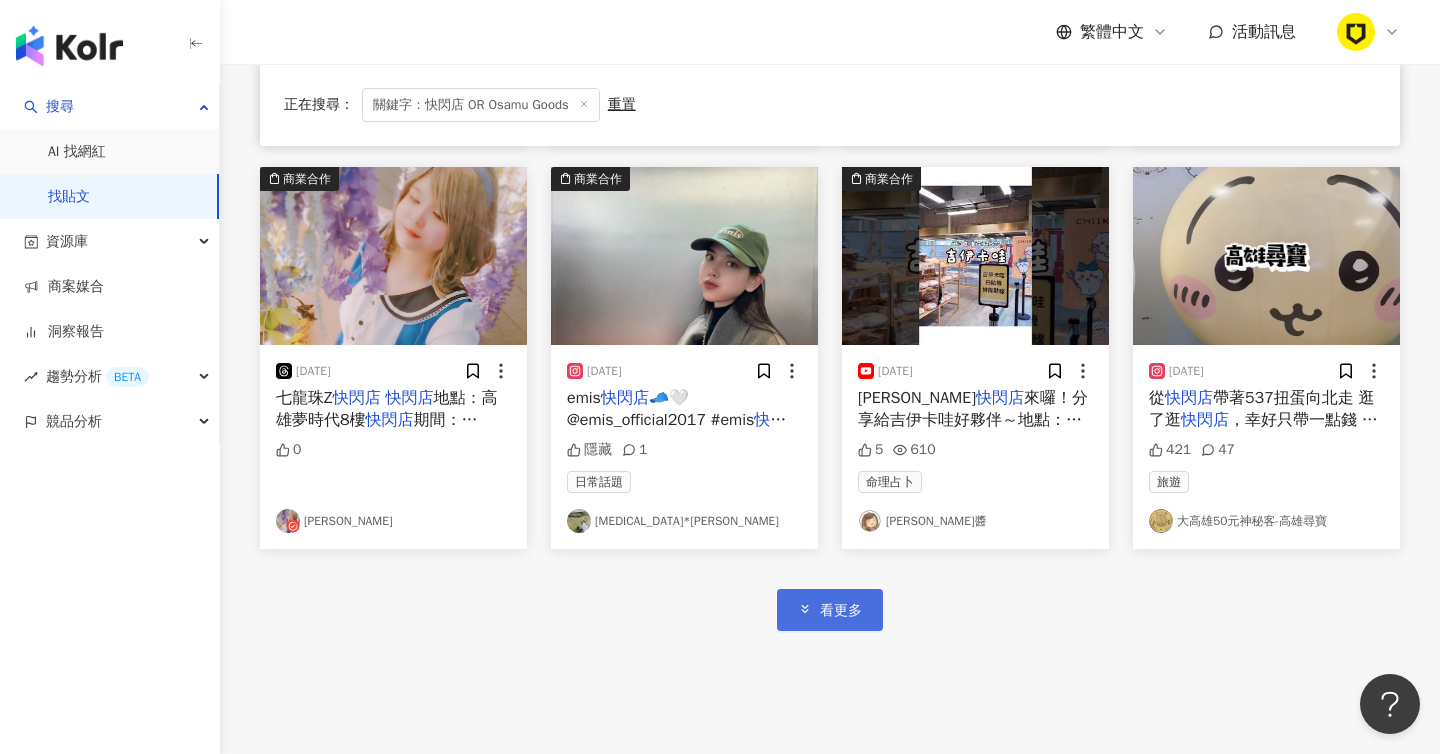 click on "看更多" at bounding box center (841, 611) 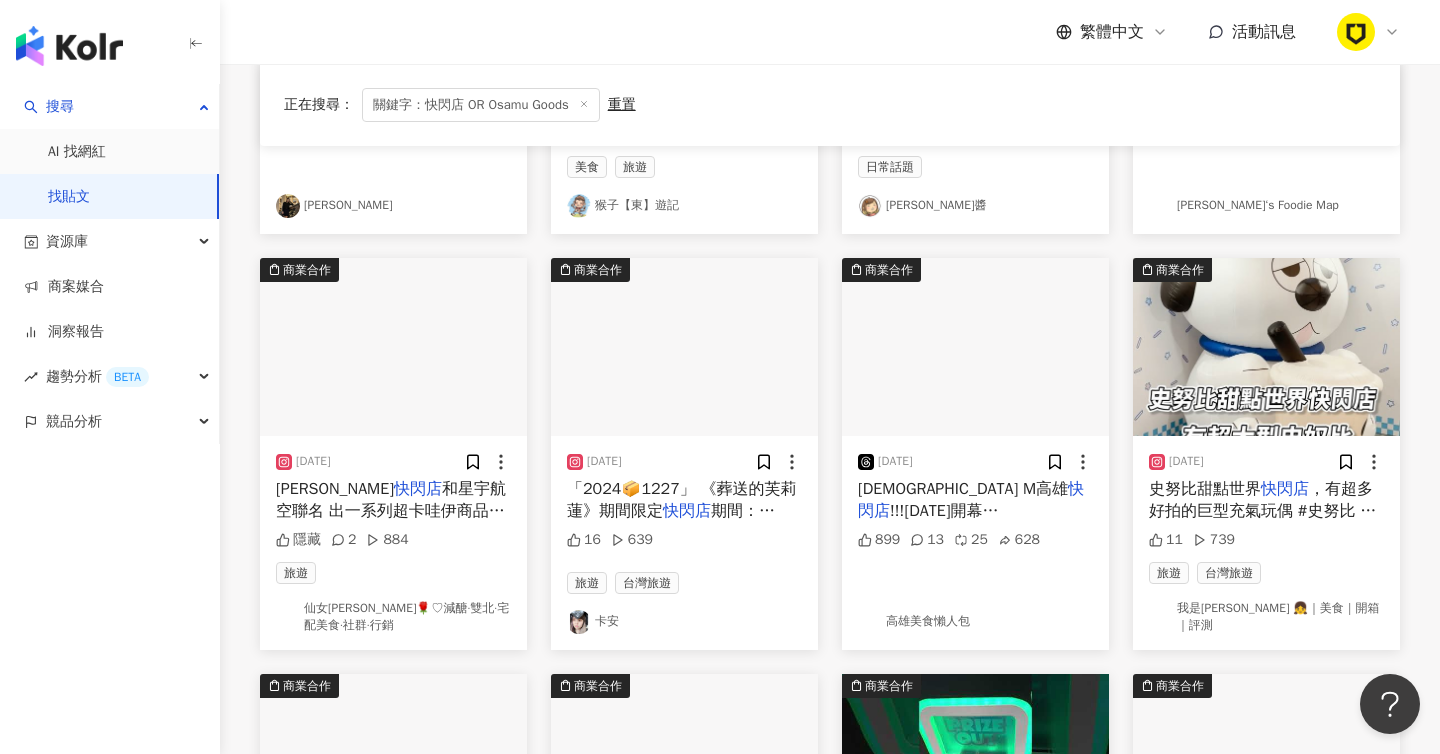 scroll, scrollTop: 2089, scrollLeft: 0, axis: vertical 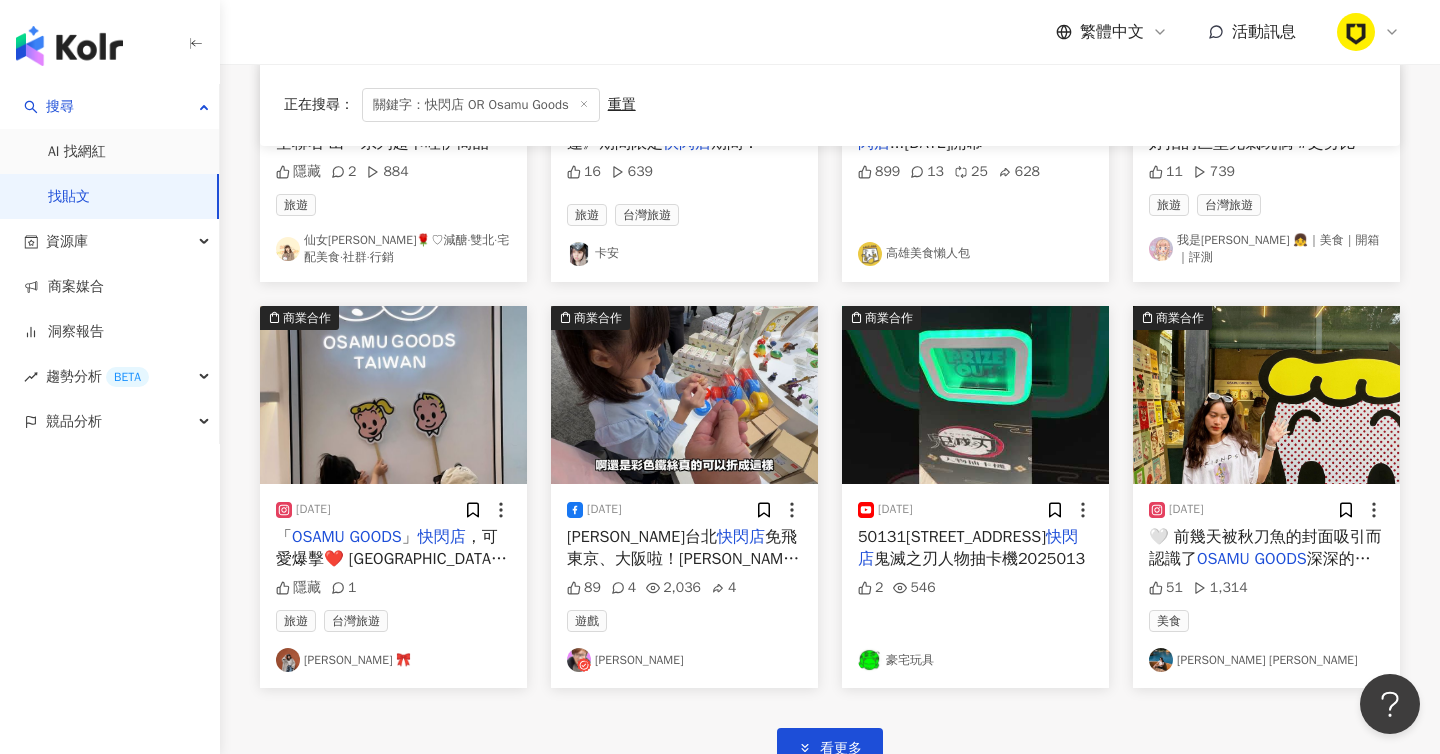 click on "，可愛爆擊❤️
[GEOGRAPHIC_DATA] #台南景點 #台南快閃
#" at bounding box center (393, 570) 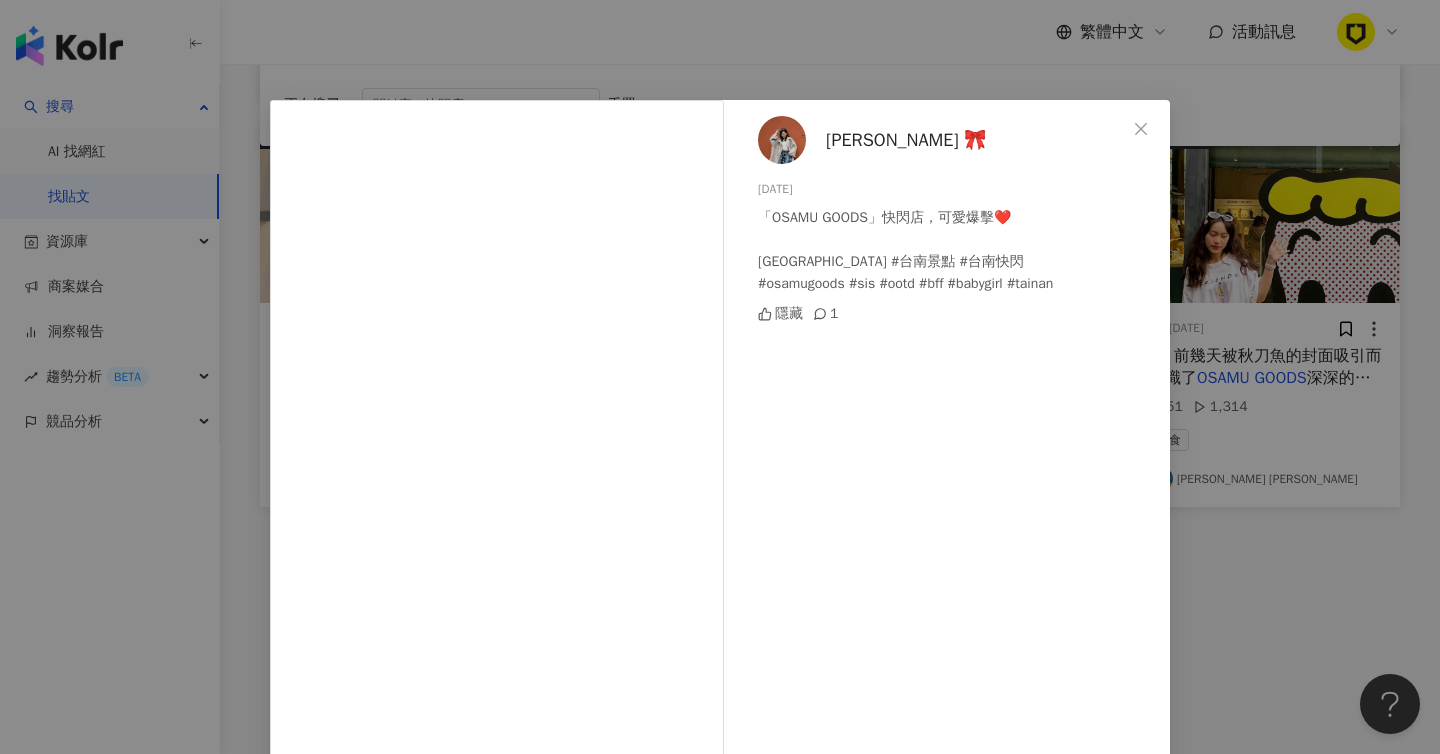scroll, scrollTop: 2279, scrollLeft: 0, axis: vertical 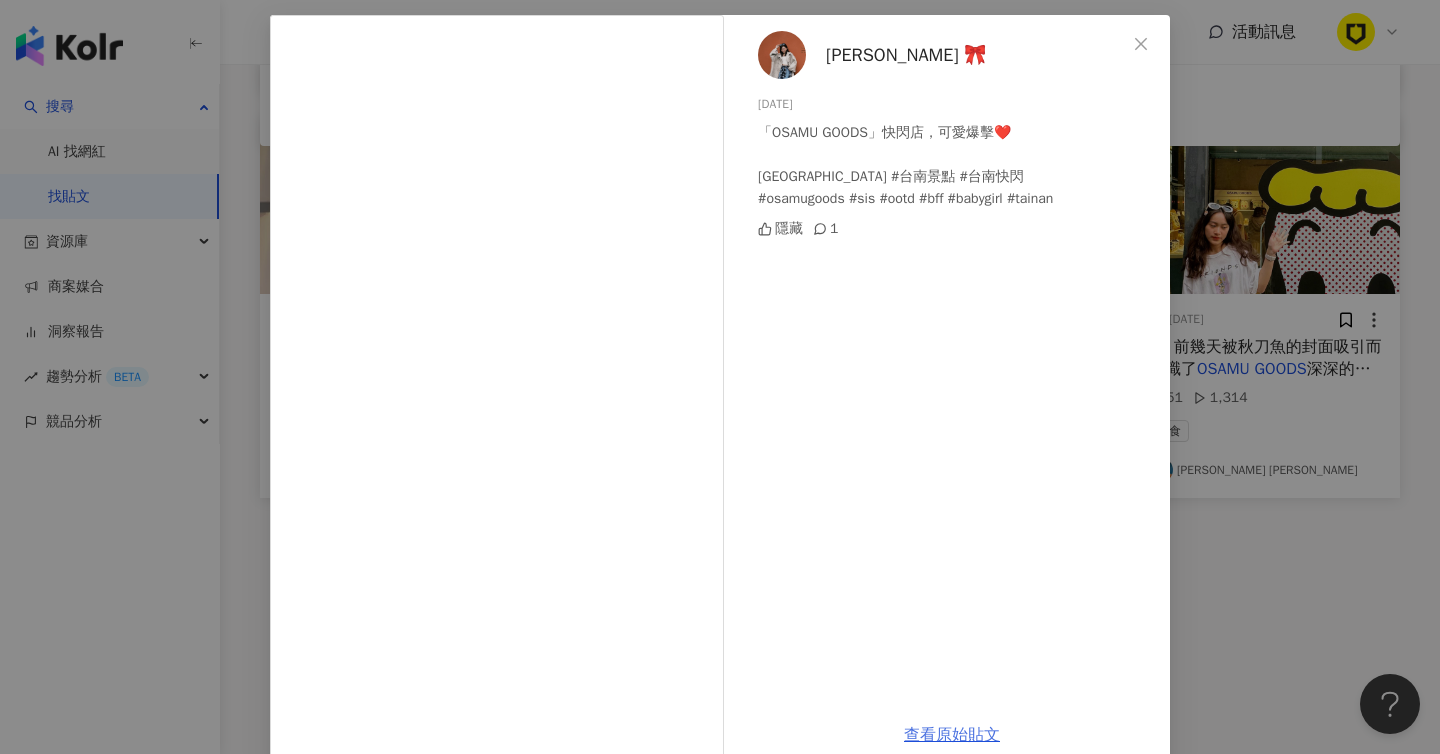 click on "查看原始貼文" at bounding box center [952, 735] 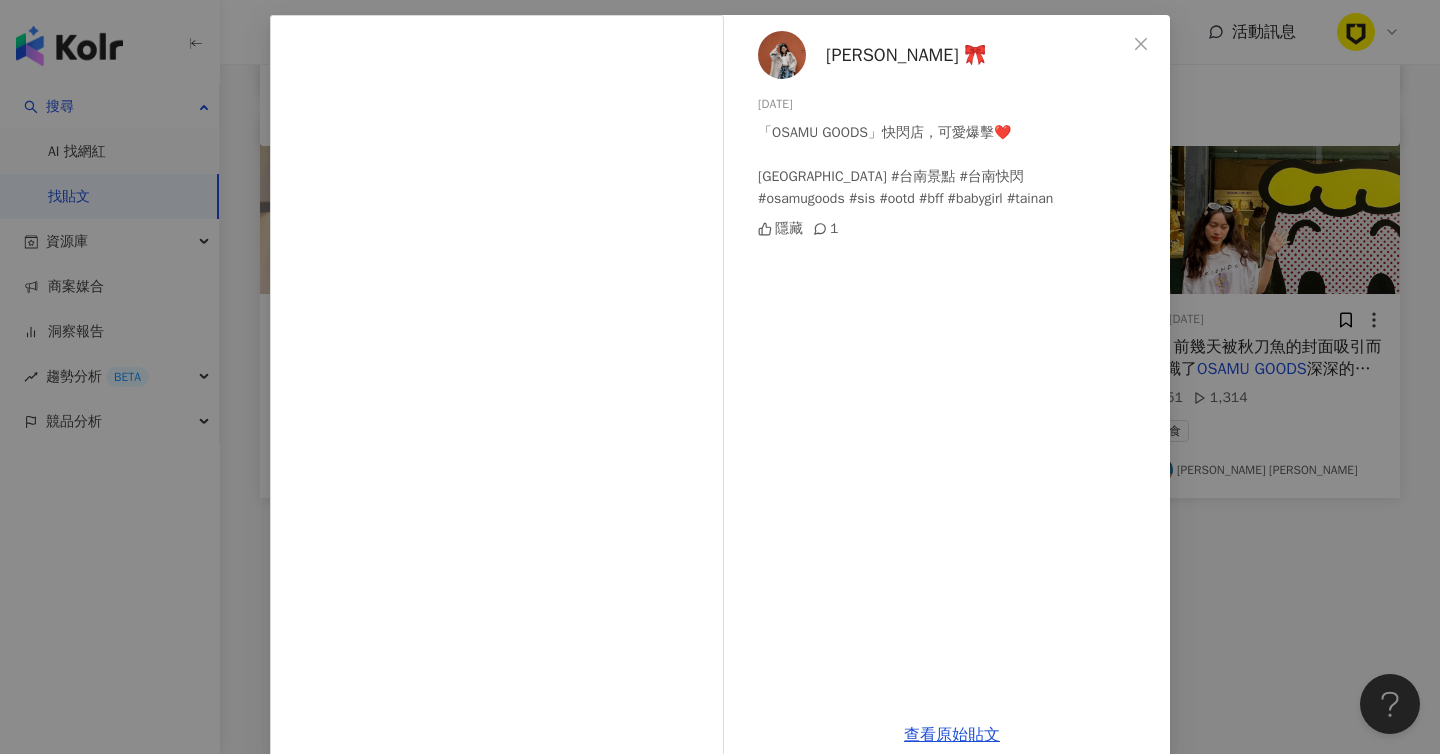 click on "[PERSON_NAME] 🎀 [DATE] 「OSAMU GOODS」快閃店，可愛爆擊❤️
[GEOGRAPHIC_DATA] #台南景點 #台南快閃
#osamugoods #sis #ootd #bff #babygirl #tainan 隱藏 1 查看原始貼文" at bounding box center (720, 377) 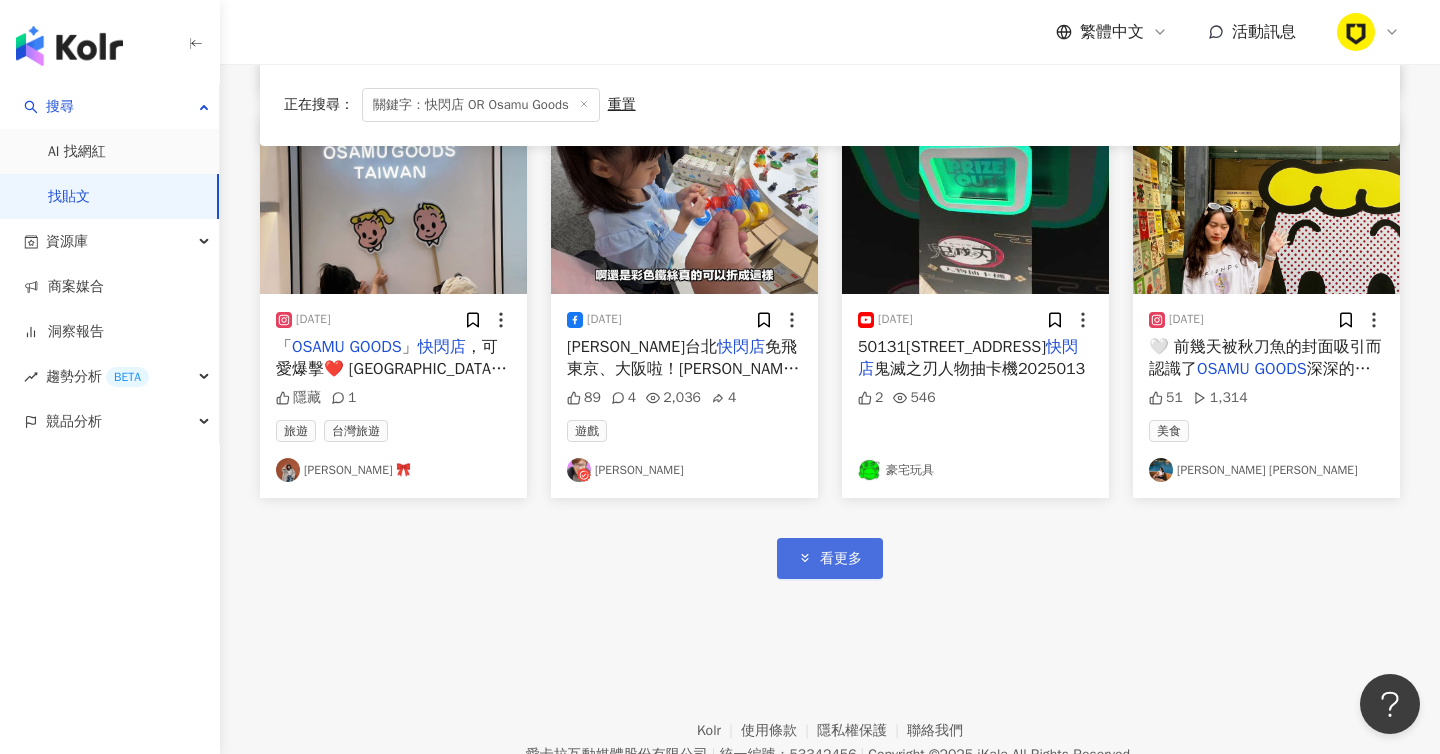 click on "看更多" at bounding box center (830, 558) 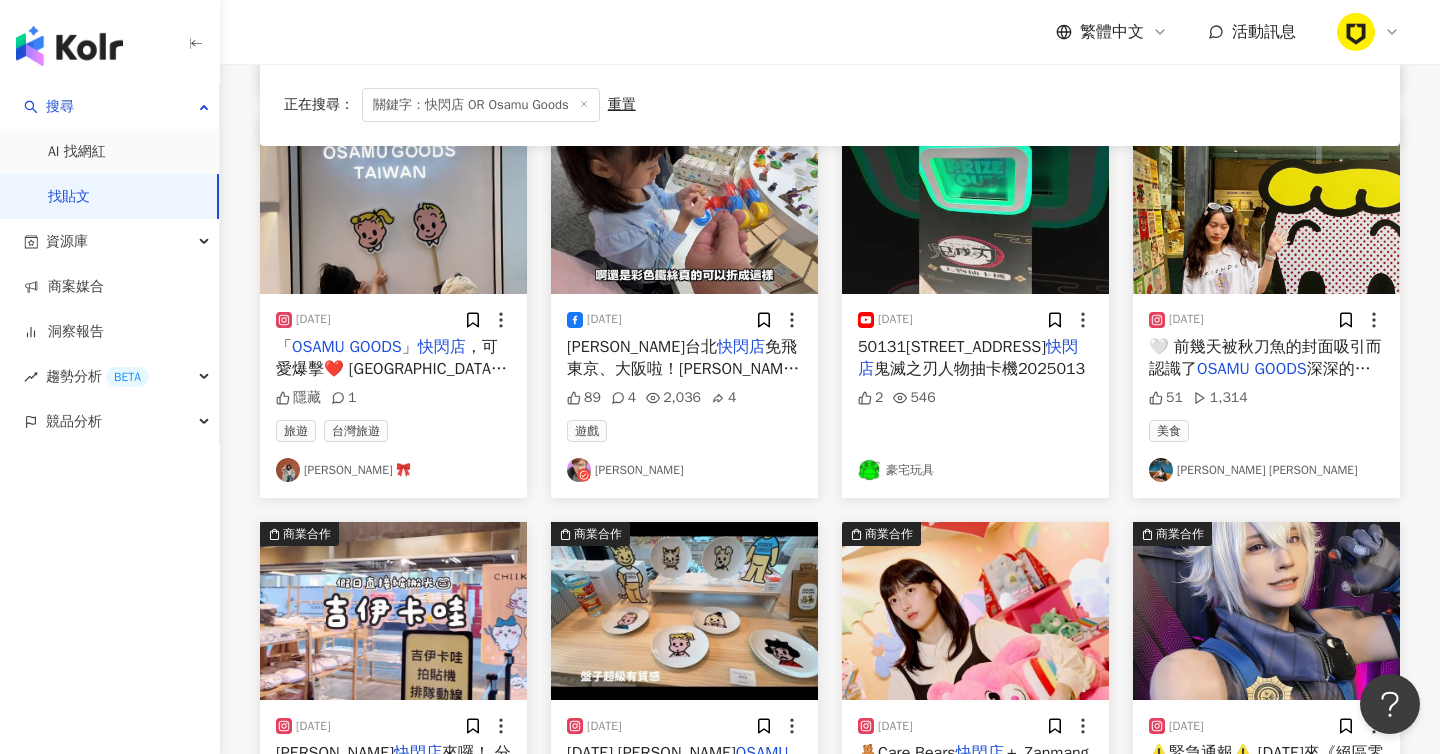 scroll, scrollTop: 2638, scrollLeft: 0, axis: vertical 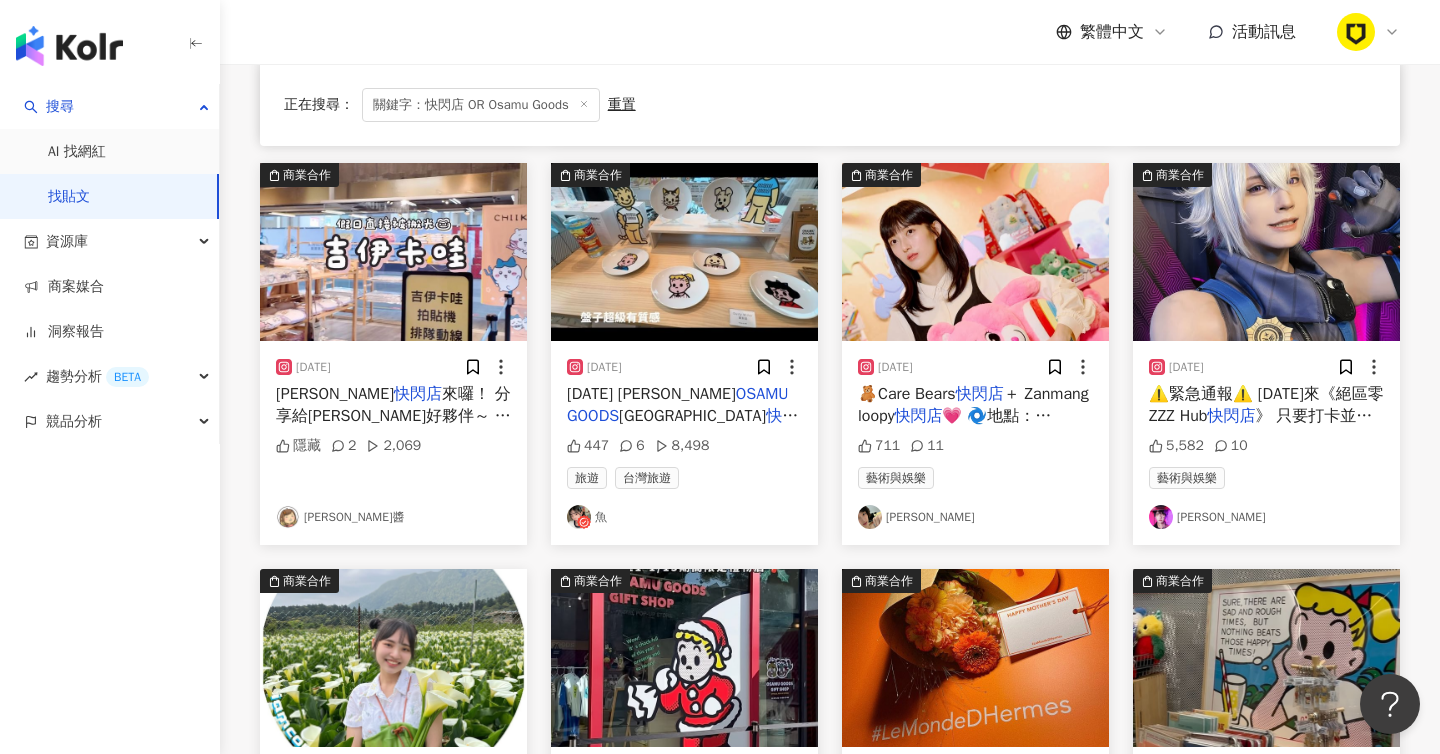 click on "快閃店" at bounding box center (682, 427) 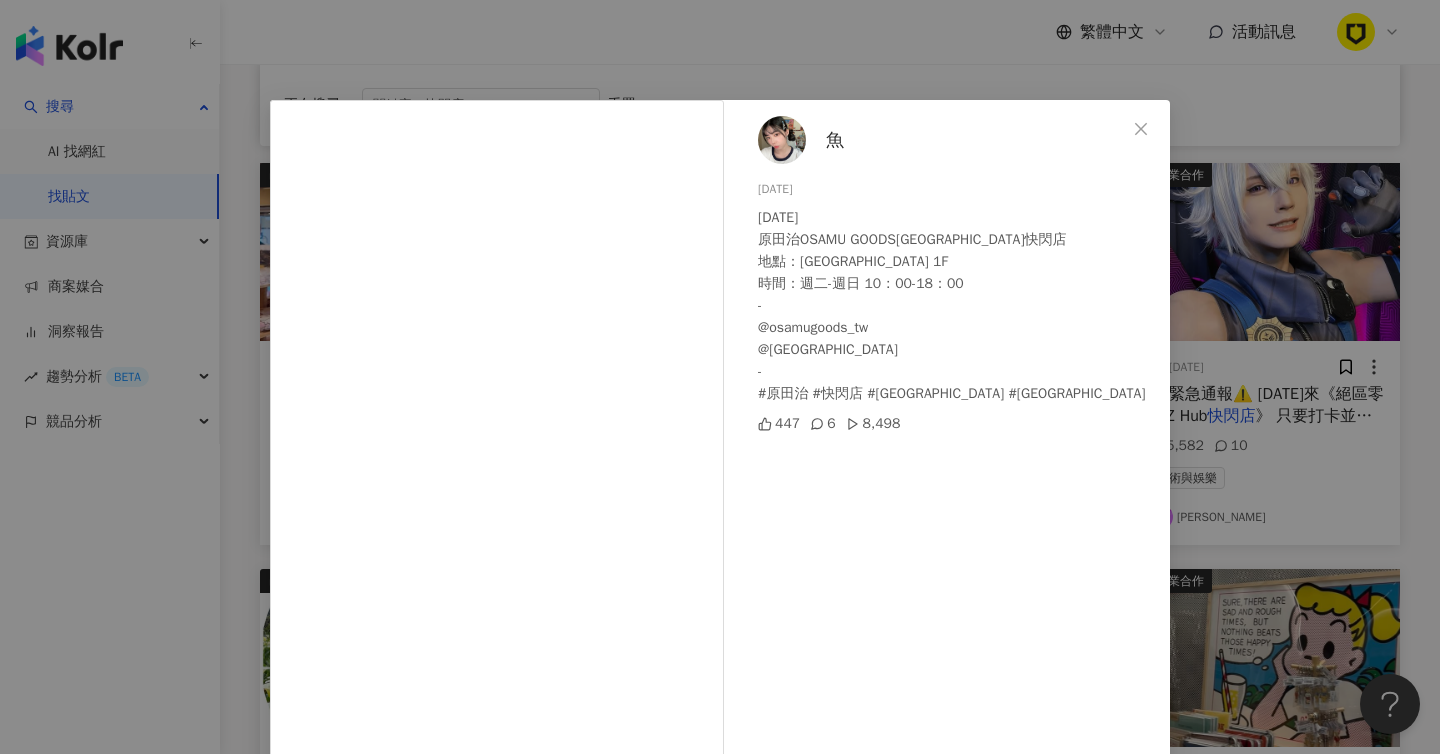 click on "[DATE]
原田治OSAMU GOODS[GEOGRAPHIC_DATA]快閃店
地點：[GEOGRAPHIC_DATA] 1F
時間：週二-週日 10：00-18：00
-
@osamugoods_tw
@[GEOGRAPHIC_DATA]
-
#原田治 #快閃店 #[GEOGRAPHIC_DATA] #[GEOGRAPHIC_DATA]" at bounding box center [956, 306] 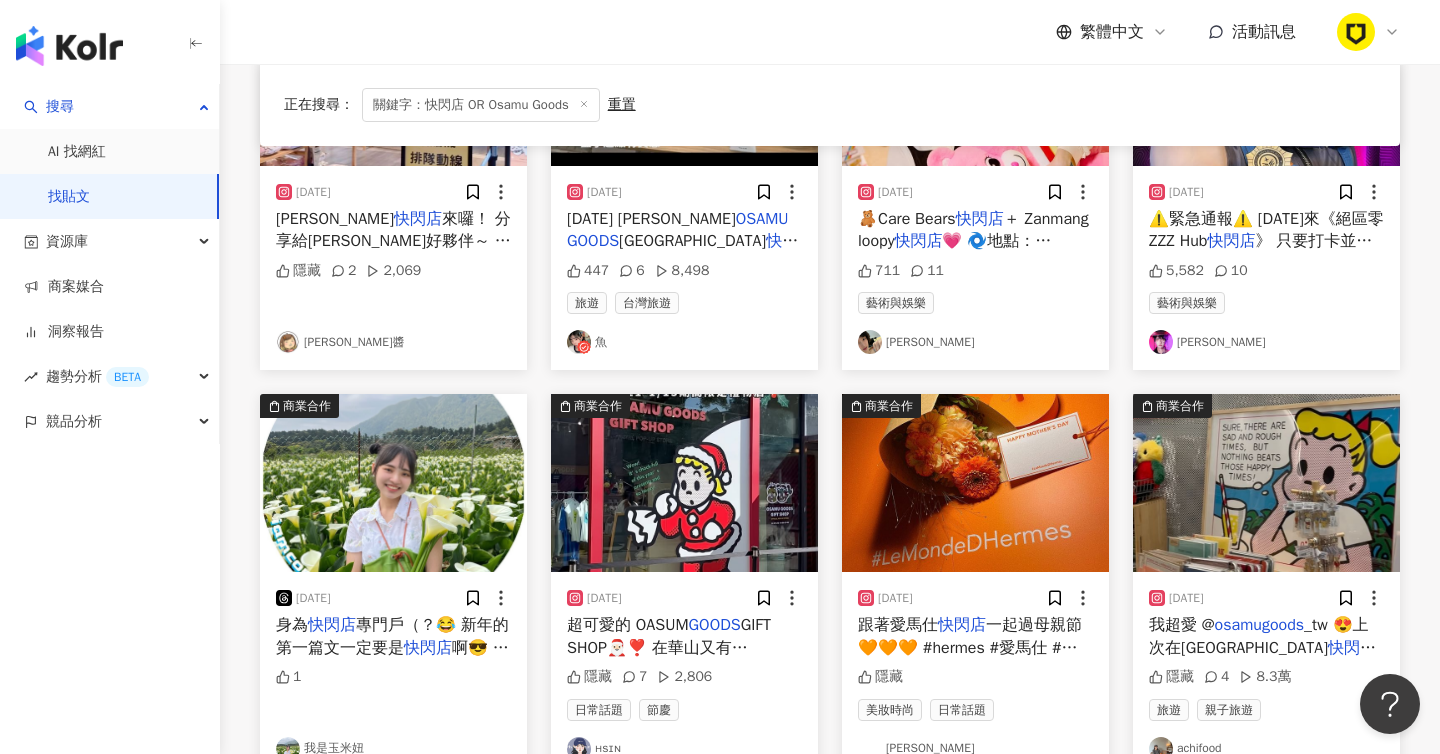 scroll, scrollTop: 2948, scrollLeft: 0, axis: vertical 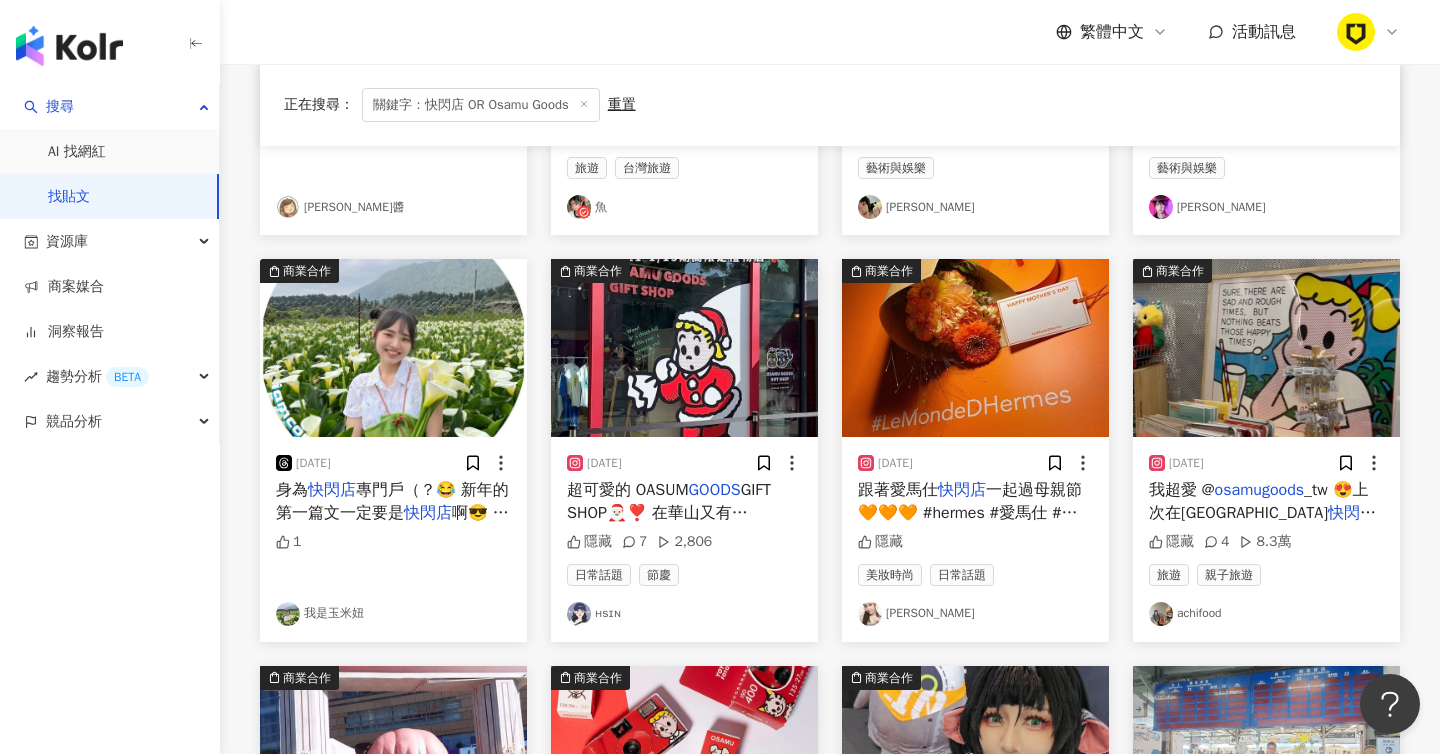 click on "_tw 😍上次在[GEOGRAPHIC_DATA]" at bounding box center (1259, 501) 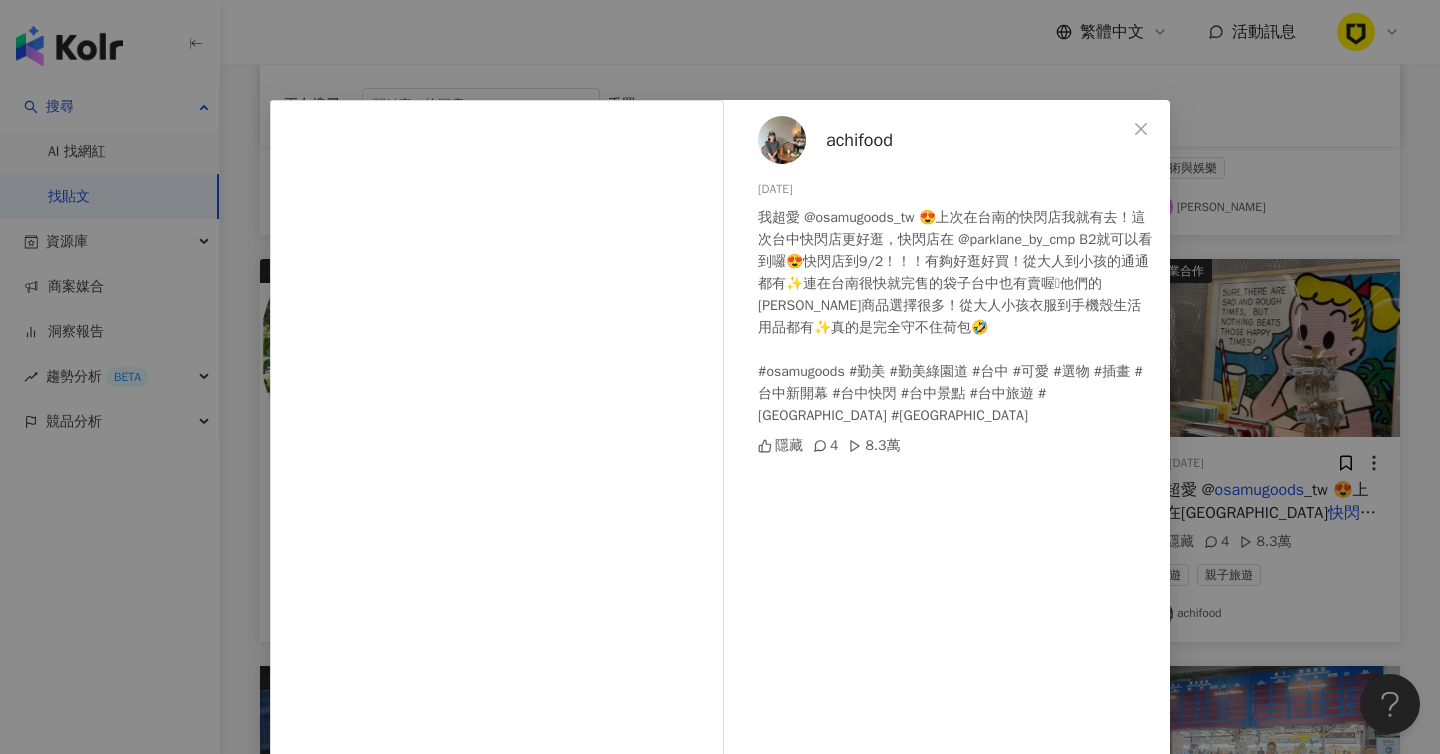 click on "achifood [DATE] 我超愛 @osamugoods_tw 😍上次在台南的快閃店我就有去！這次台中快閃店更好逛，快閃店在 @parklane_by_cmp B2就可以看到囉😍快閃店到9/2！！！有夠好逛好買！從大人到小孩的通通都有✨連在台南很快就完售的袋子台中也有賣喔🥹他們的[PERSON_NAME]商品選擇很多！從大人小孩衣服到手機殼生活用品都有✨真的是完全守不住荷包🤣
#osamugoods #勤美 #勤美綠園道 #台中 #可愛 #選物 #插畫 #台中新開幕 #台中快閃 #台中景點 #台中旅遊 #[GEOGRAPHIC_DATA] #[GEOGRAPHIC_DATA] 隱藏 4 8.3萬 查看原始貼文" at bounding box center (720, 377) 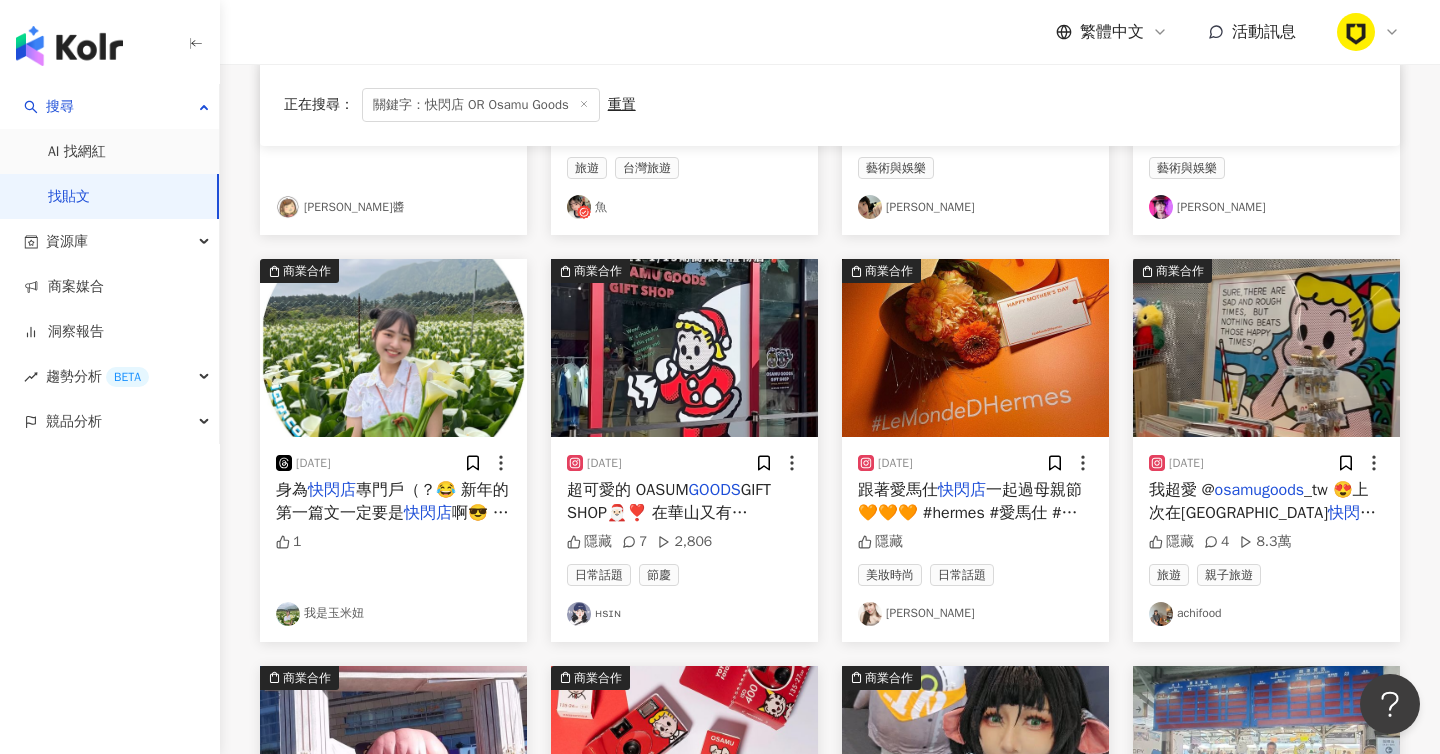 click at bounding box center (1266, 348) 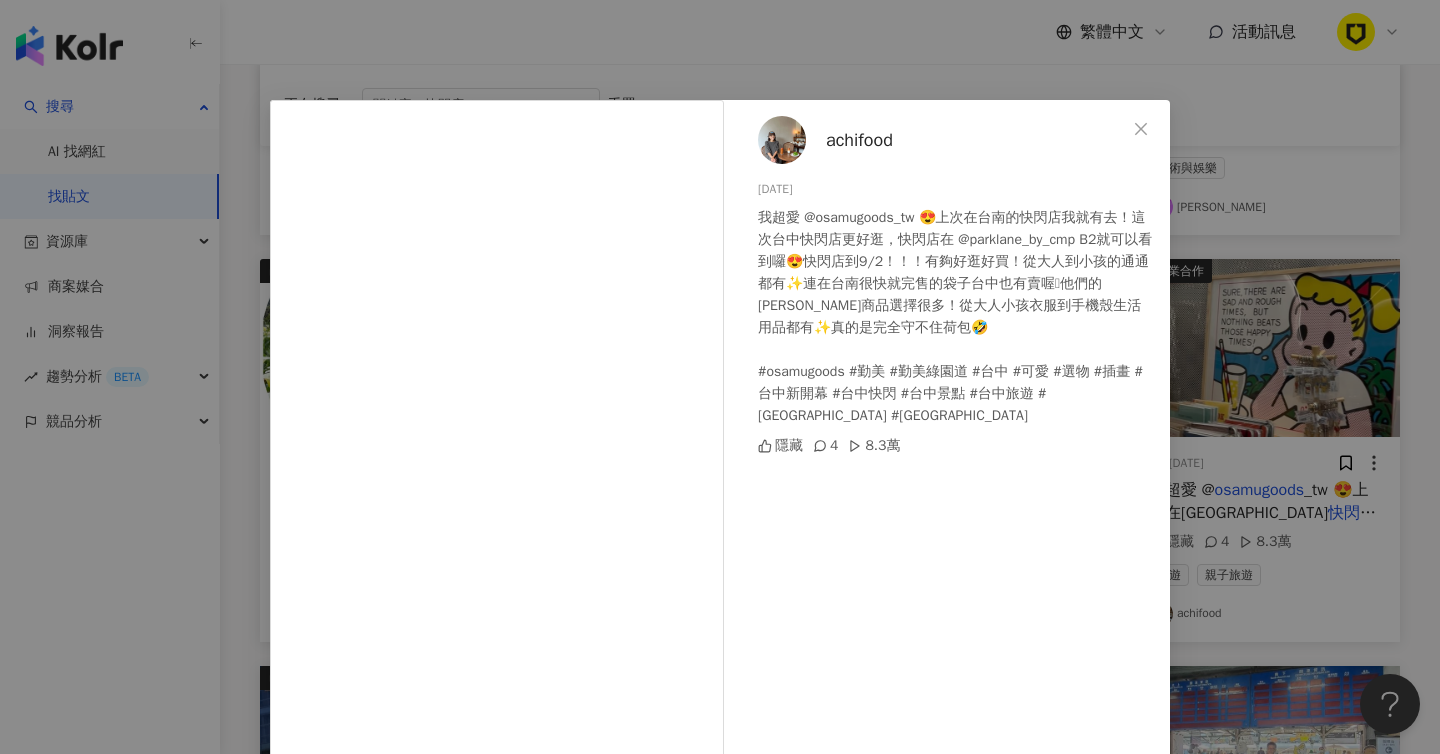 scroll, scrollTop: 119, scrollLeft: 0, axis: vertical 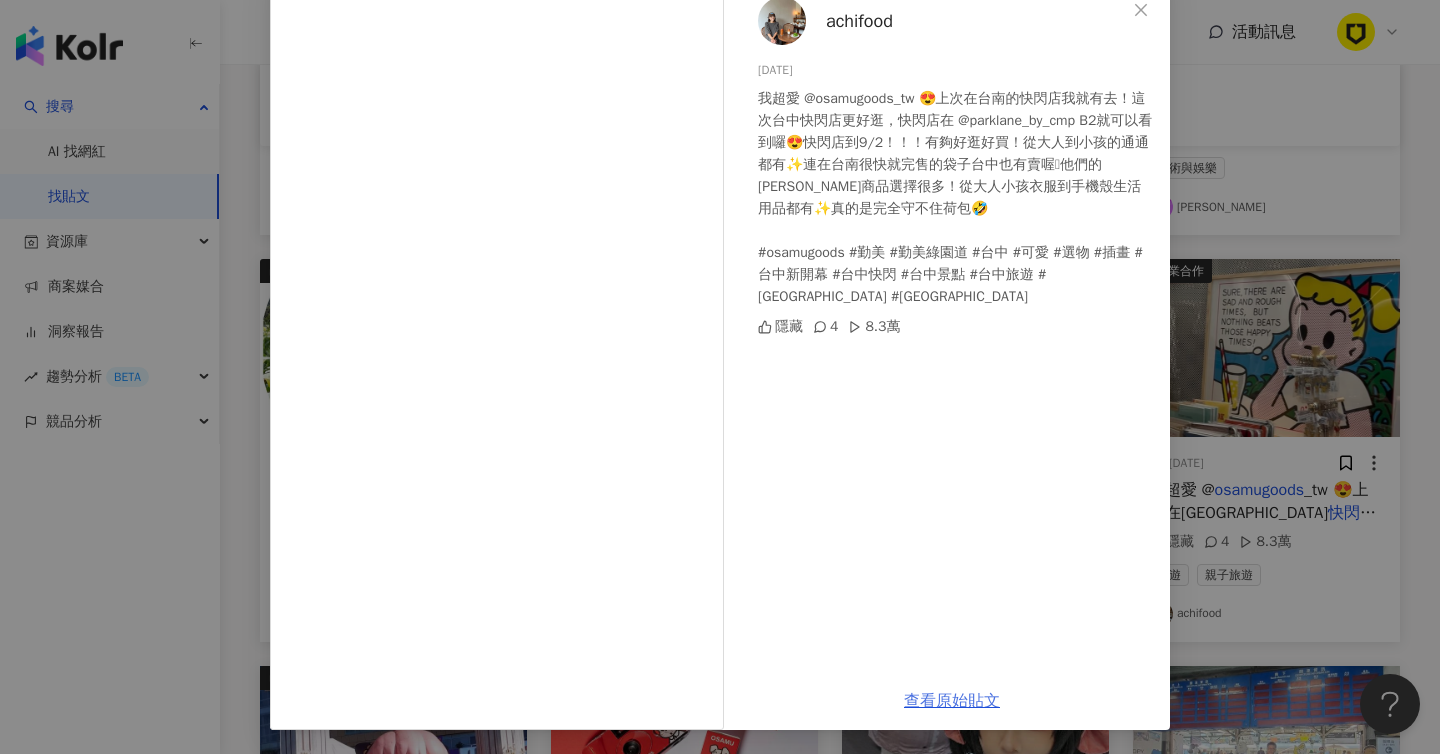 click on "查看原始貼文" at bounding box center [952, 701] 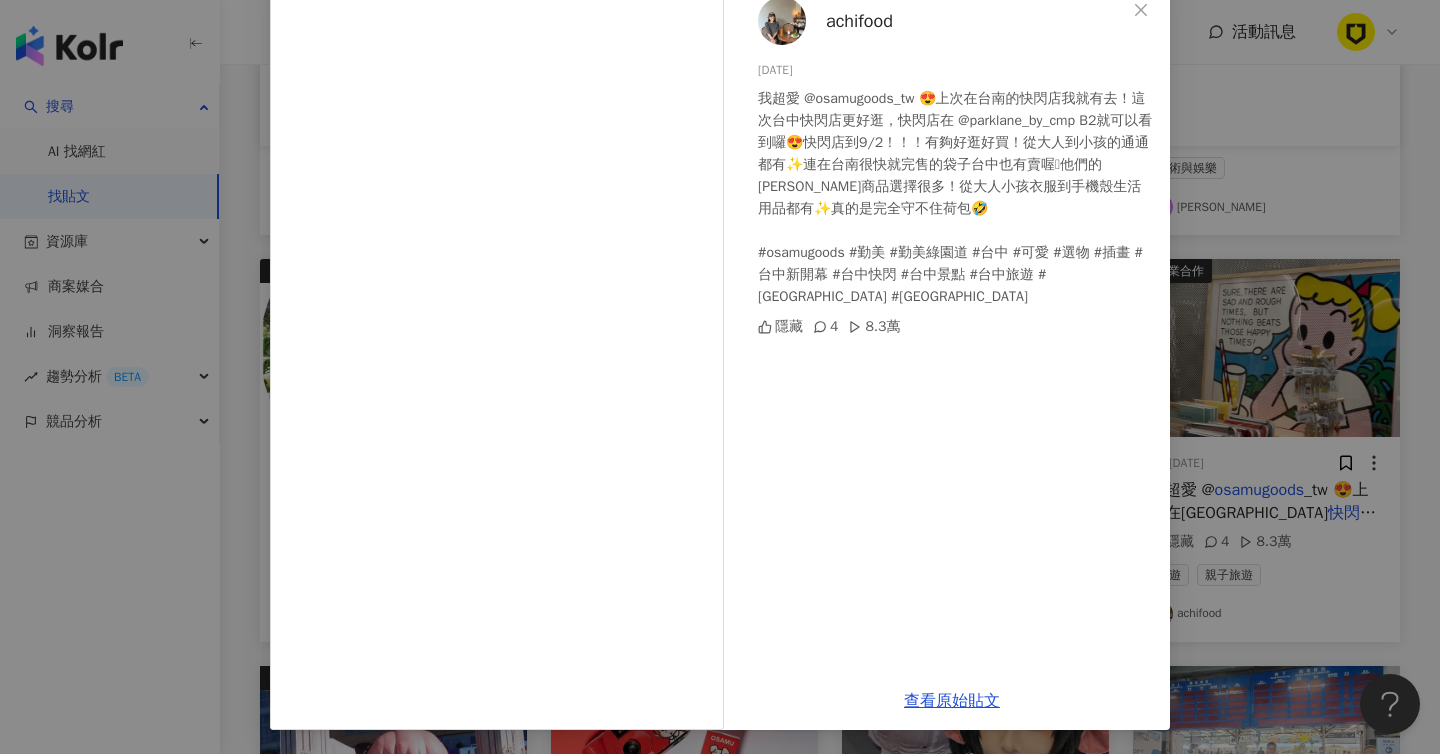 click on "achifood [DATE] 我超愛 @osamugoods_tw 😍上次在台南的快閃店我就有去！這次台中快閃店更好逛，快閃店在 @parklane_by_cmp B2就可以看到囉😍快閃店到9/2！！！有夠好逛好買！從大人到小孩的通通都有✨連在台南很快就完售的袋子台中也有賣喔🥹他們的[PERSON_NAME]商品選擇很多！從大人小孩衣服到手機殼生活用品都有✨真的是完全守不住荷包🤣
#osamugoods #勤美 #勤美綠園道 #台中 #可愛 #選物 #插畫 #台中新開幕 #台中快閃 #台中景點 #台中旅遊 #[GEOGRAPHIC_DATA] #[GEOGRAPHIC_DATA] 隱藏 4 8.3萬 查看原始貼文" at bounding box center (720, 377) 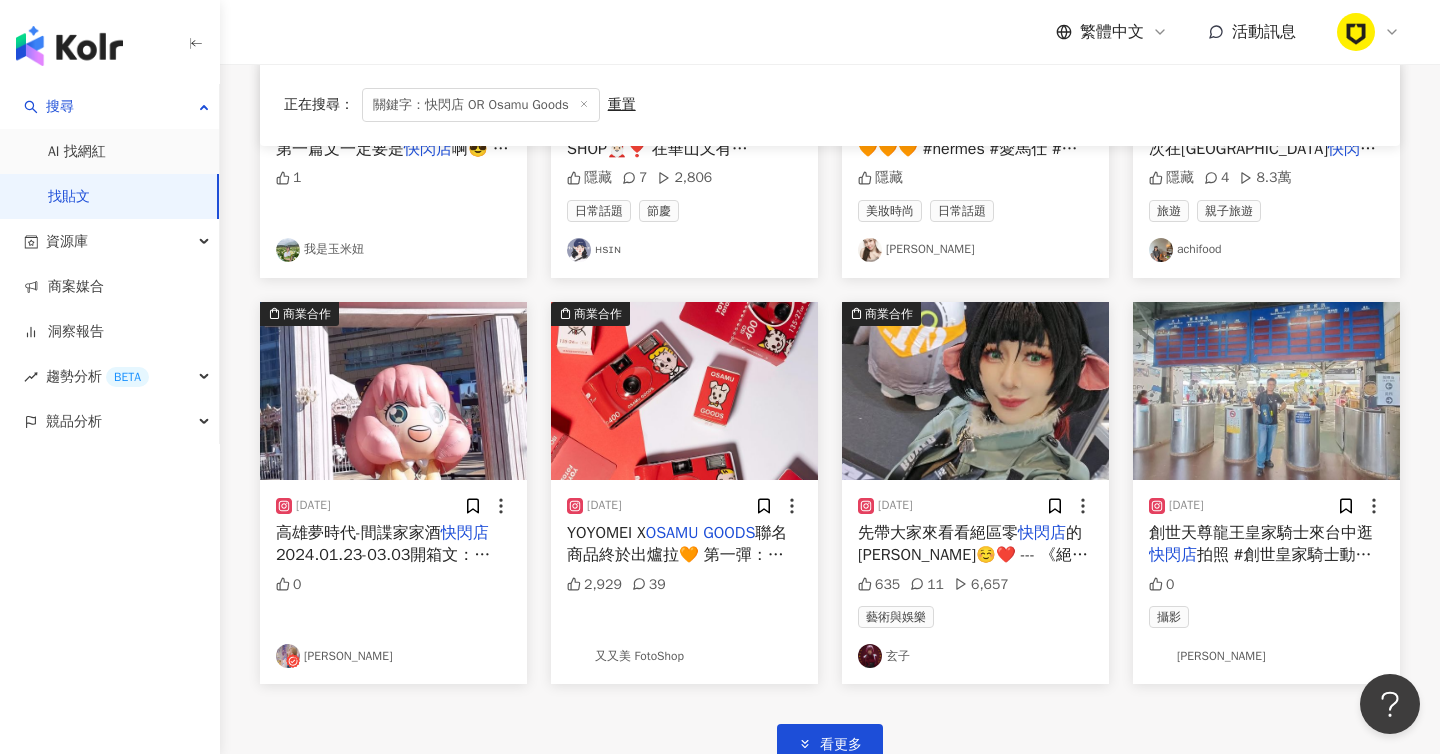 scroll, scrollTop: 3486, scrollLeft: 0, axis: vertical 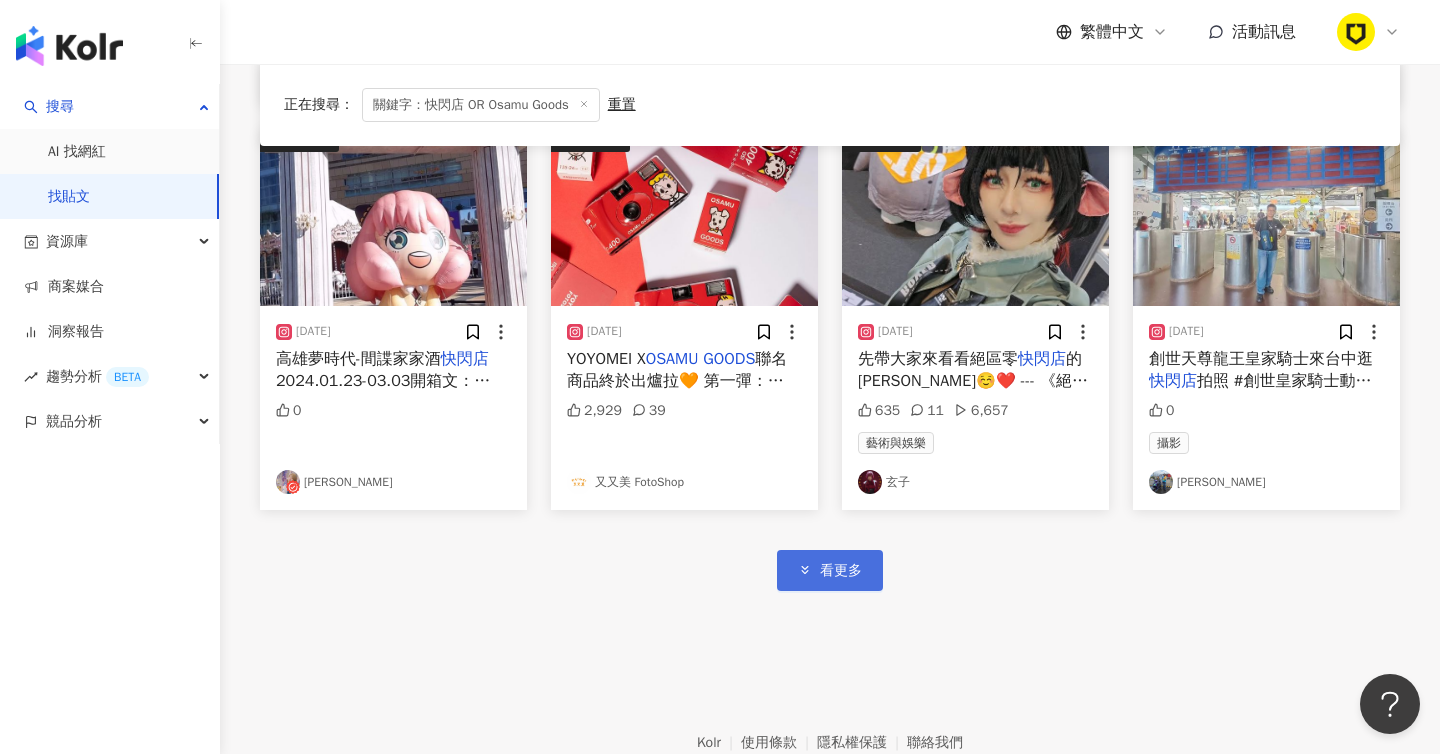 click on "看更多" at bounding box center (830, 570) 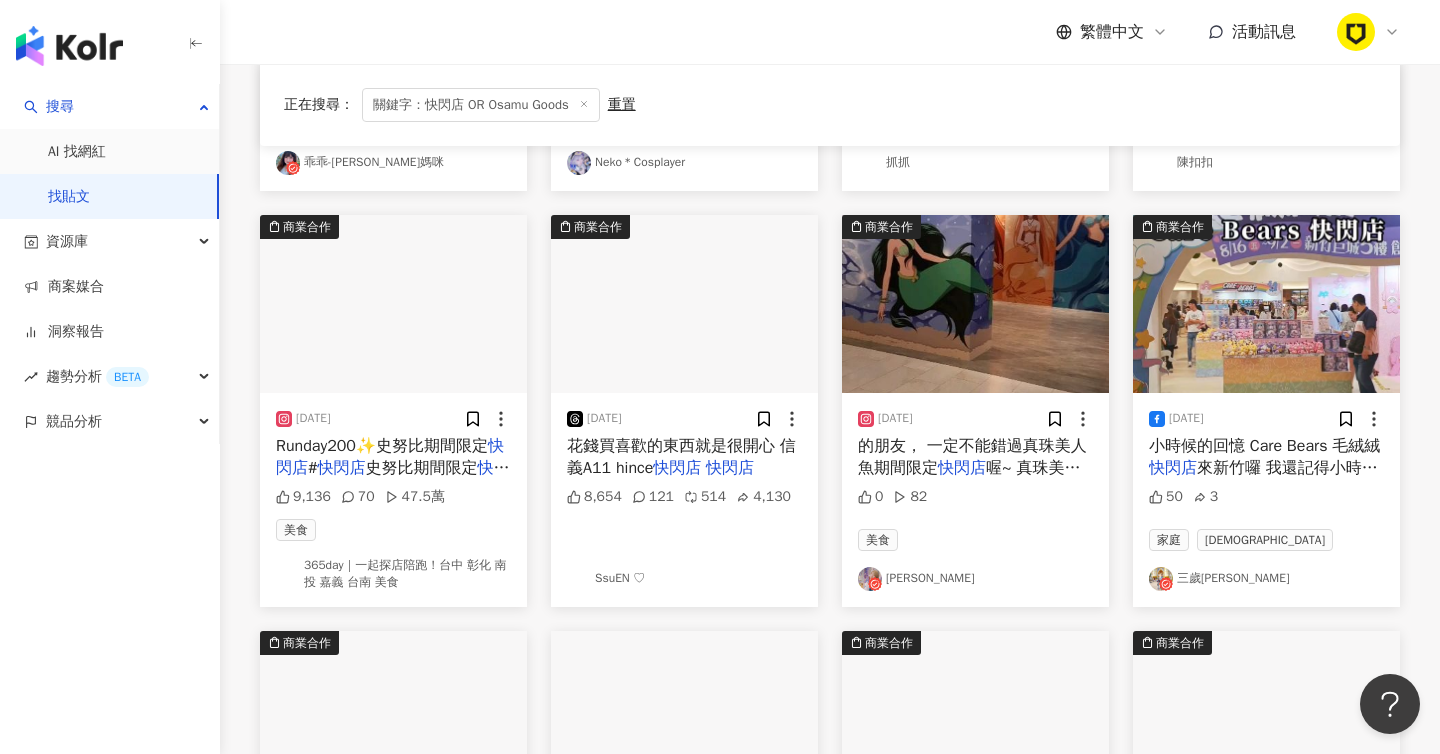 scroll, scrollTop: 4640, scrollLeft: 0, axis: vertical 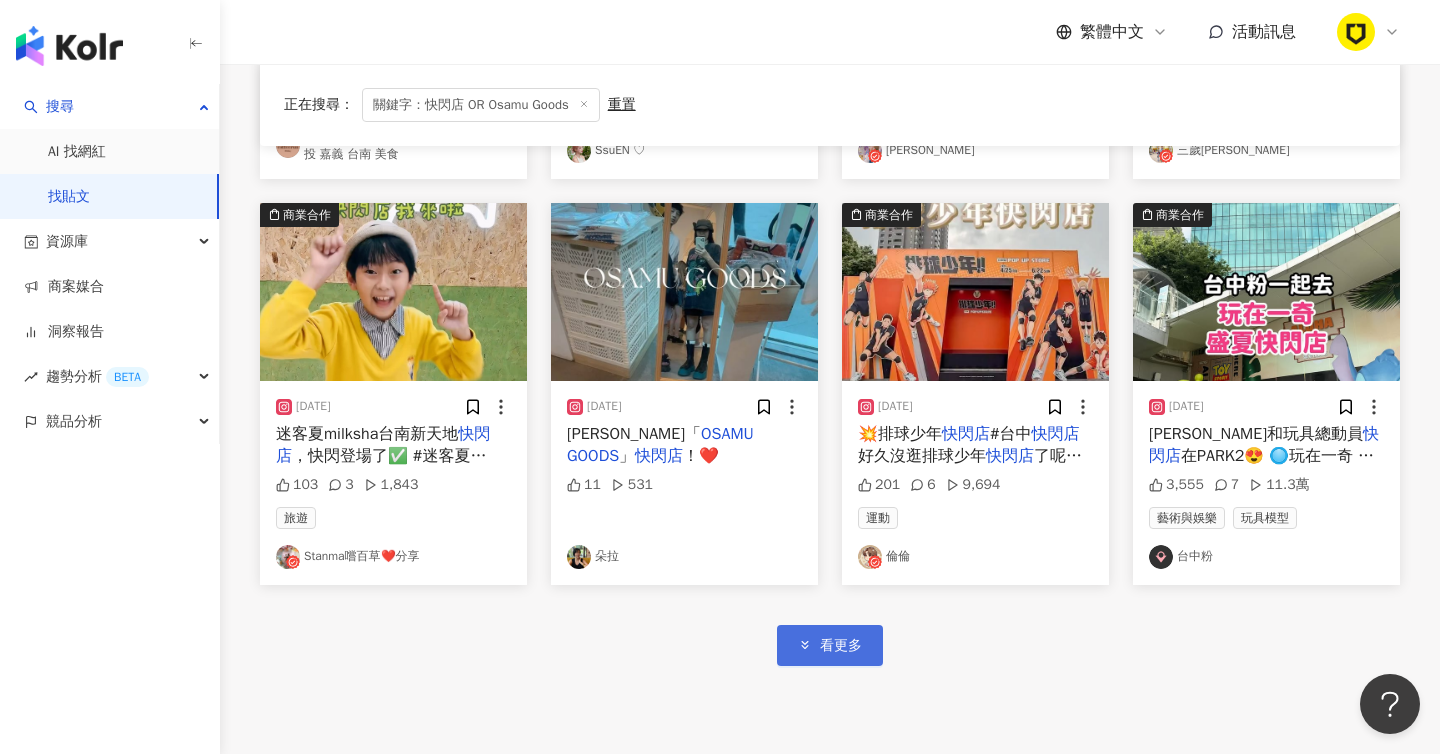 click on "看更多" at bounding box center [830, 645] 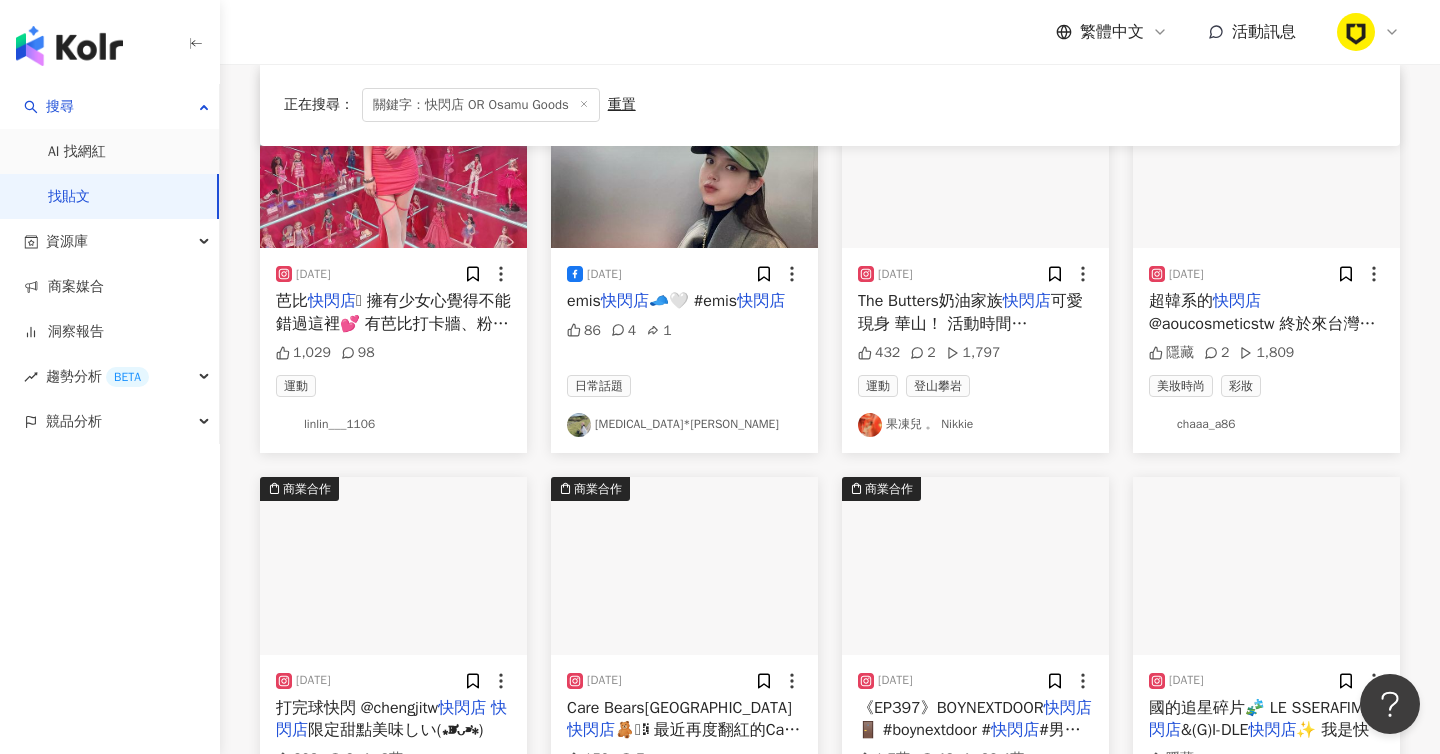 scroll, scrollTop: 5802, scrollLeft: 0, axis: vertical 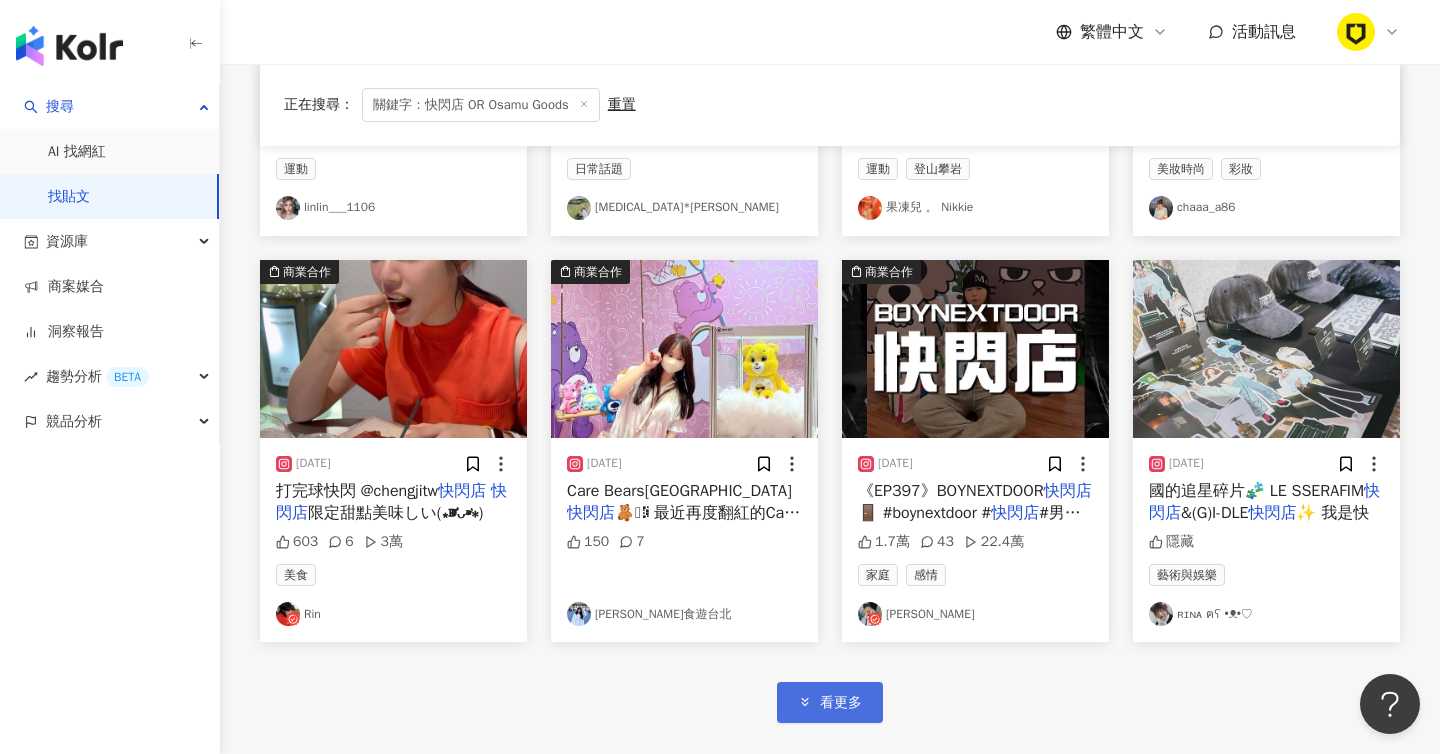 click on "看更多" at bounding box center [830, 702] 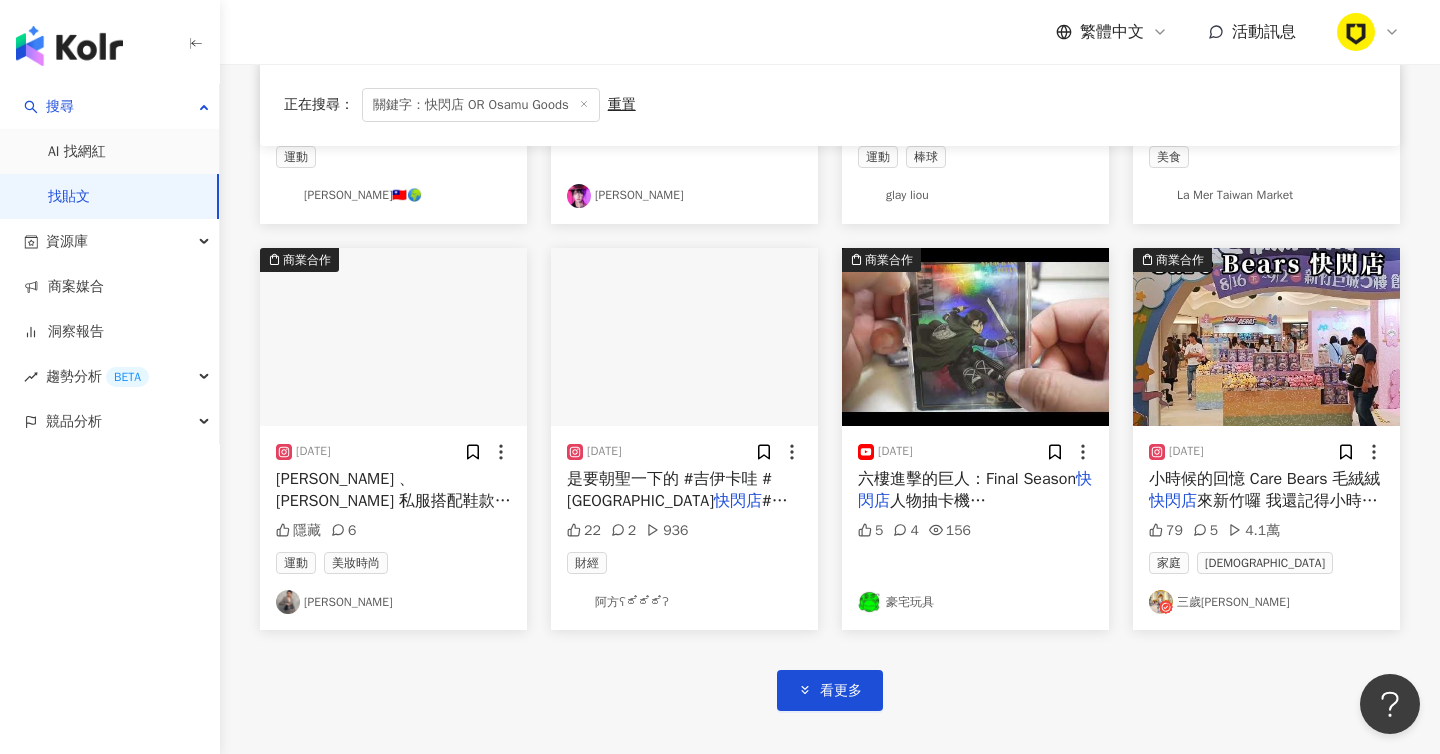 scroll, scrollTop: 7262, scrollLeft: 0, axis: vertical 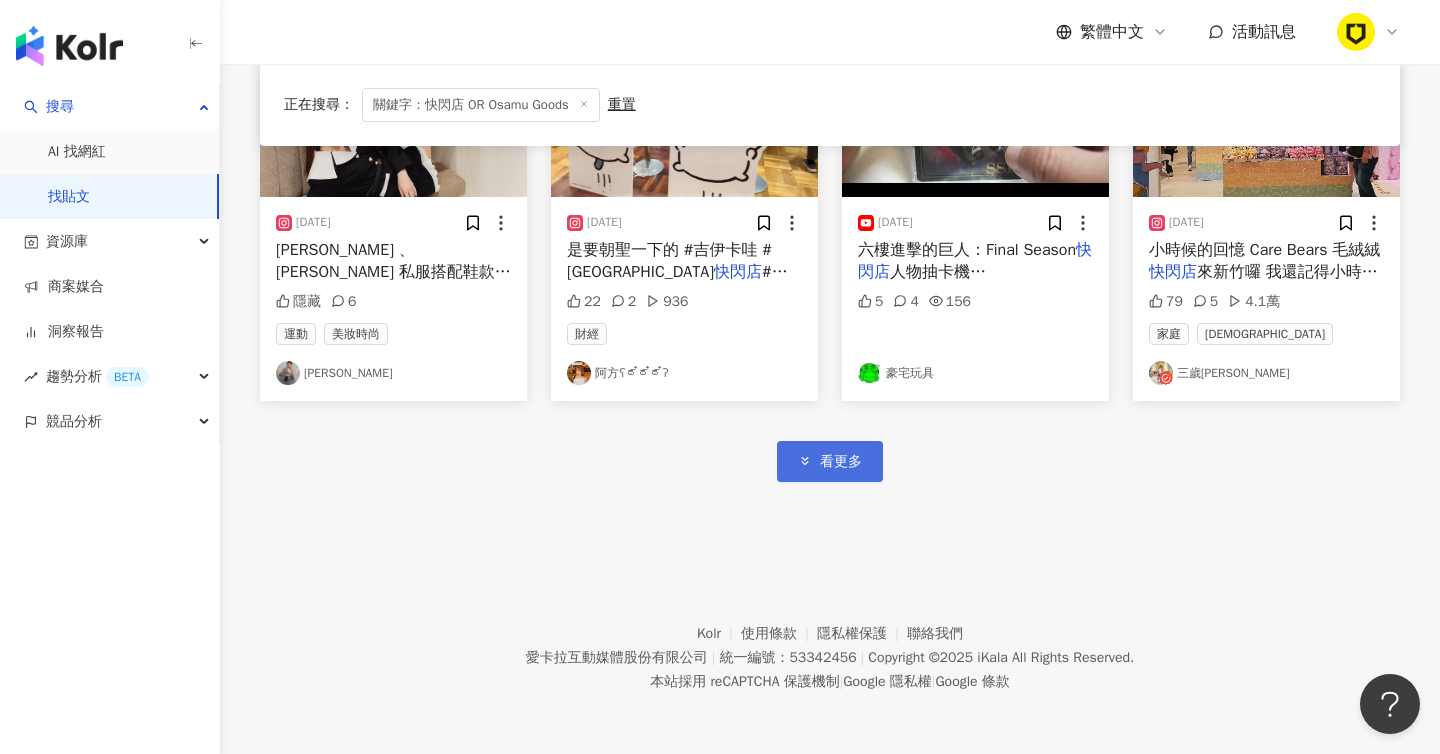 click on "看更多" at bounding box center (841, 462) 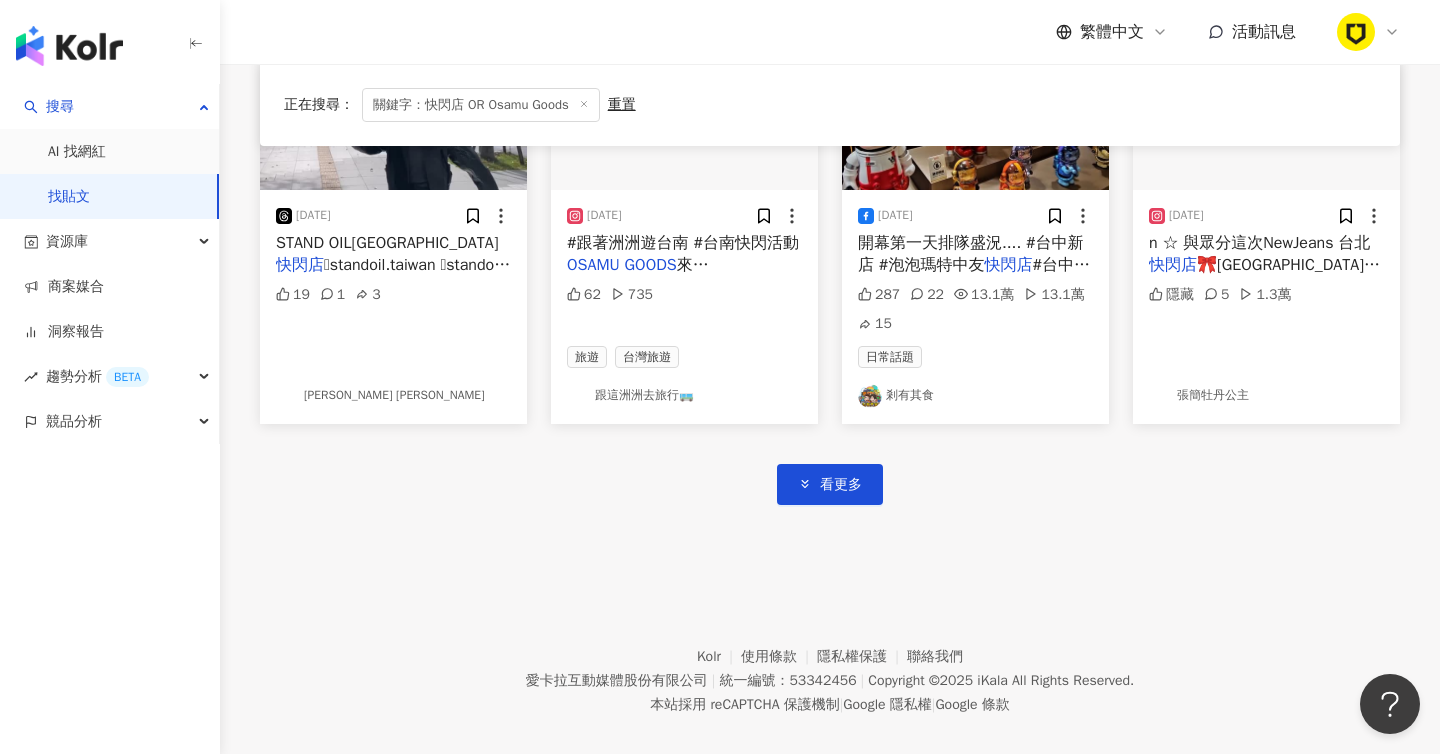 scroll, scrollTop: 8480, scrollLeft: 0, axis: vertical 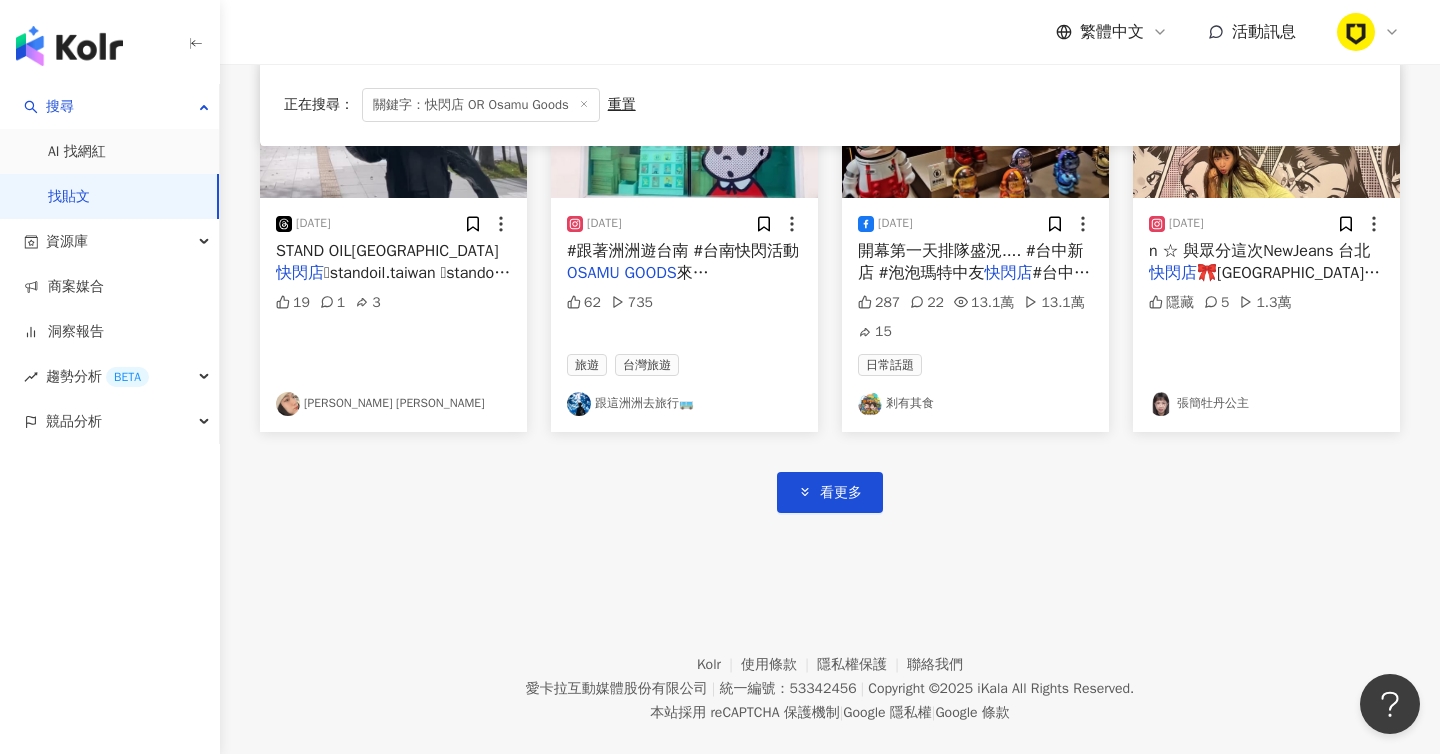 click on "來[GEOGRAPHIC_DATA]開" at bounding box center [648, 284] 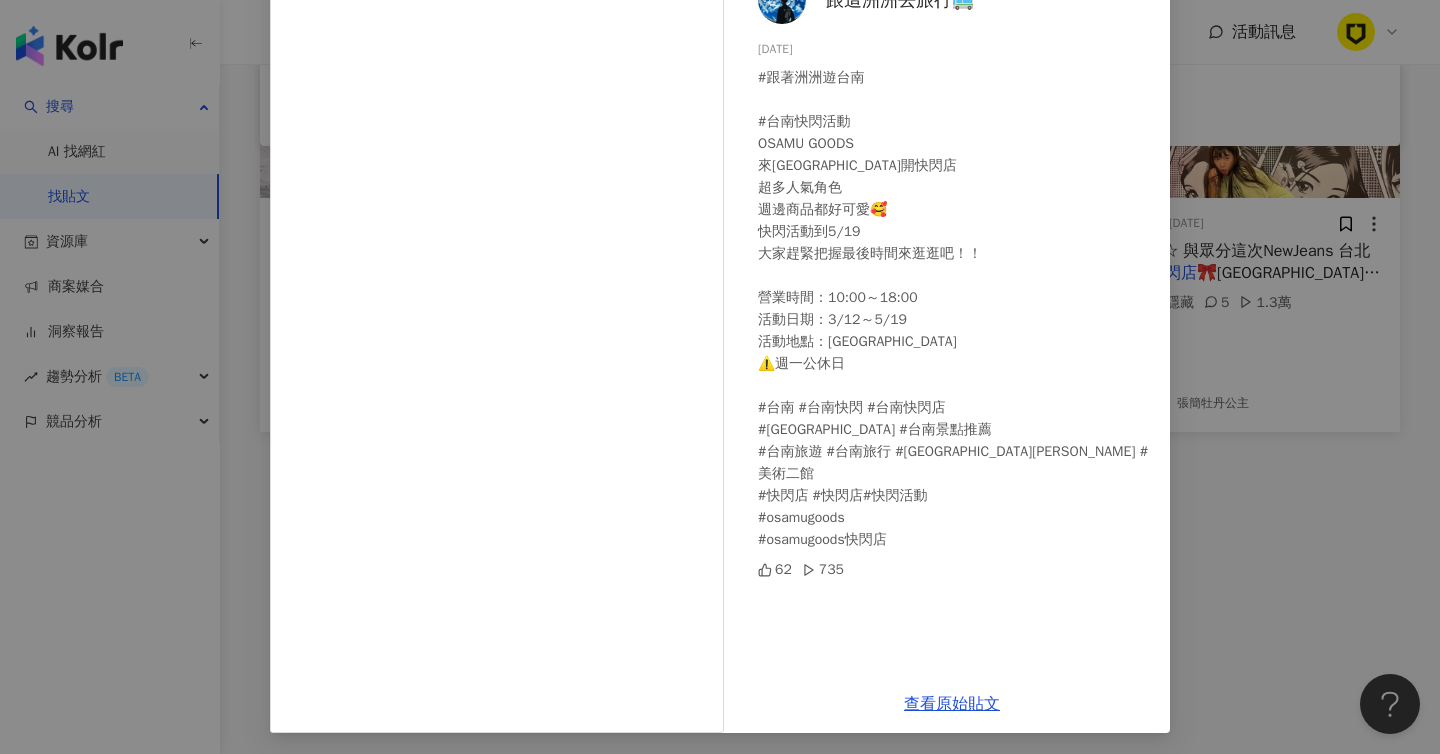 scroll, scrollTop: 140, scrollLeft: 0, axis: vertical 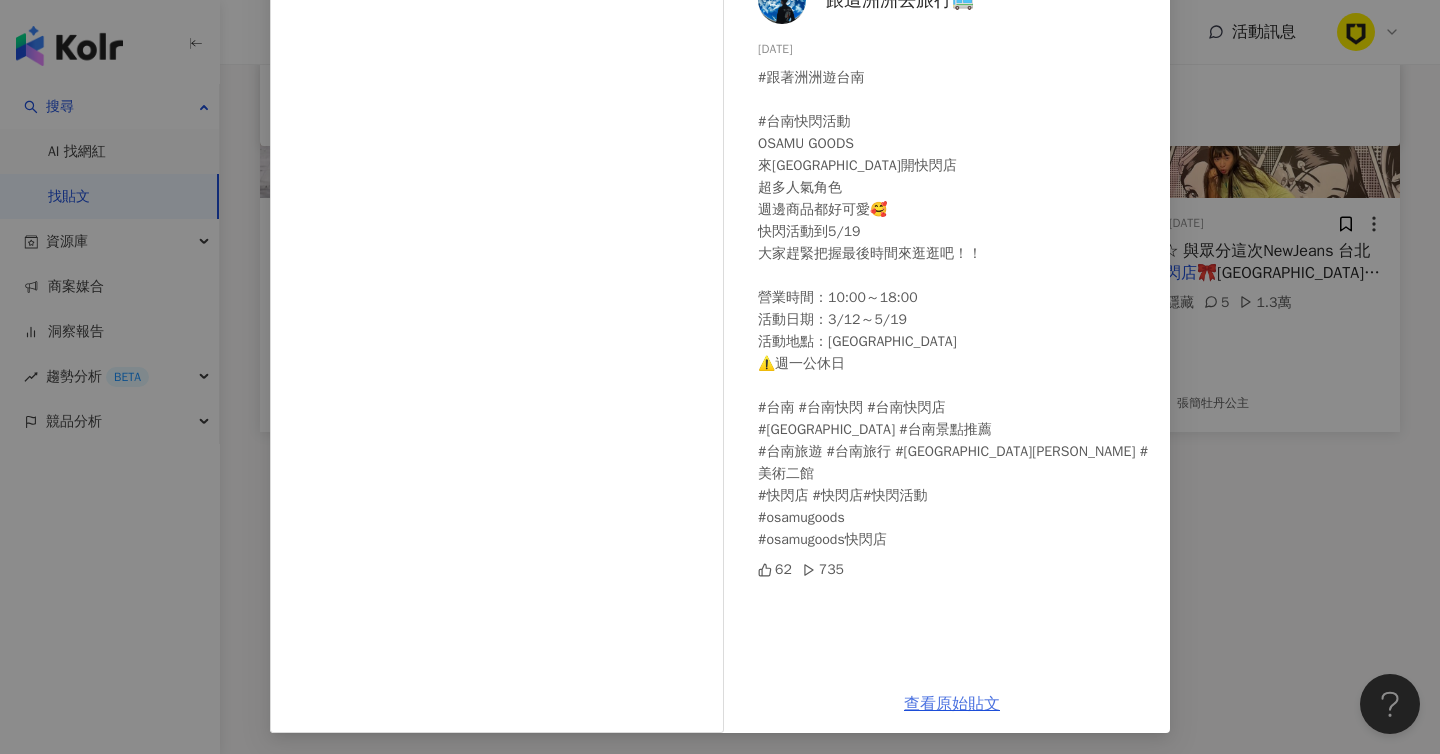 click on "查看原始貼文" at bounding box center (952, 704) 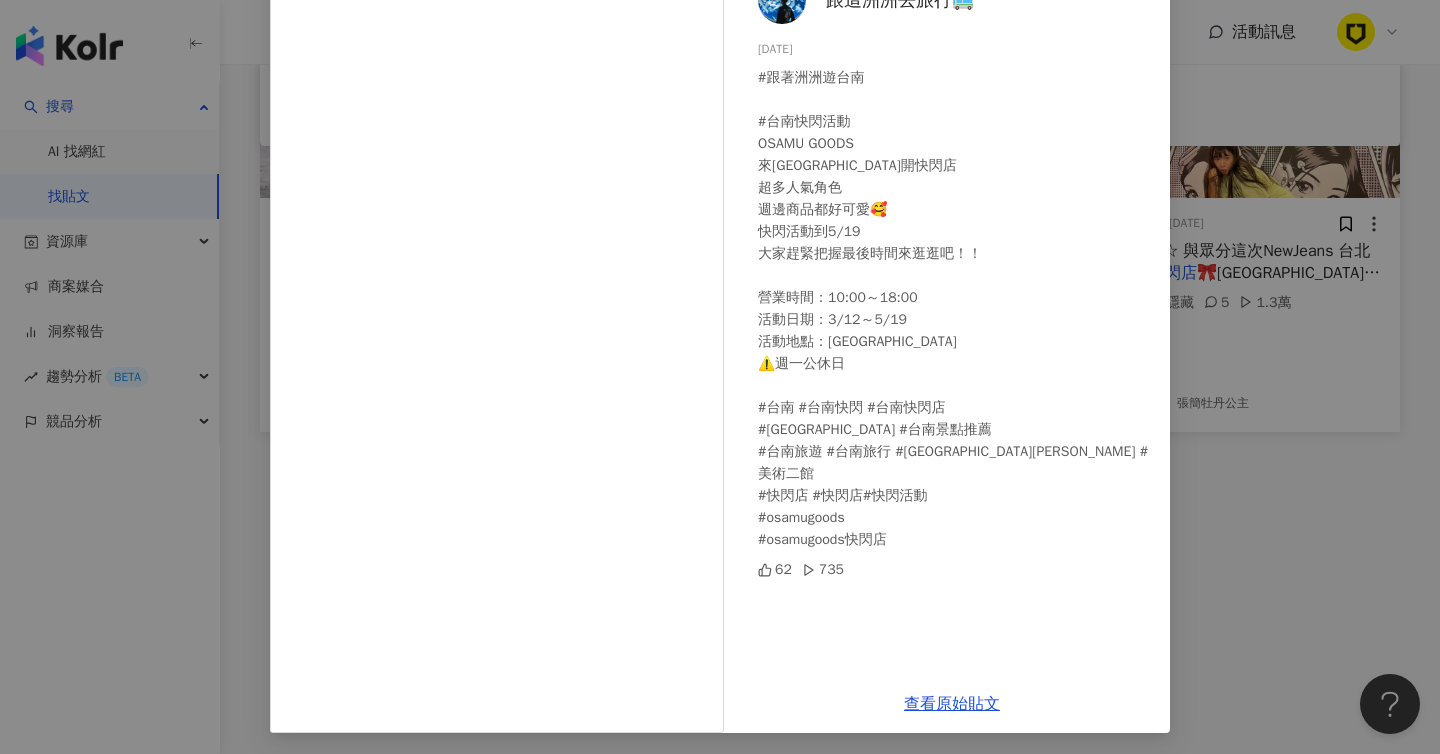 click on "跟這洲洲去旅行🚌 [DATE] #跟著洲洲遊台南
#台南快閃活動
OSAMU GOODS
來[GEOGRAPHIC_DATA]開快閃店
超多人氣角色
週邊商品都好可愛🥰
快閃活動到5/19
大家趕緊把握最後時間來逛逛吧！！
營業時間：10:00～18:00
活動日期：3/12～5/19
活動地點：[GEOGRAPHIC_DATA]
⚠️週一公休日
#台南 #台南快閃 #台南快閃店
#[GEOGRAPHIC_DATA] #台南景點推薦
#台南旅遊 #台南旅行 #[GEOGRAPHIC_DATA][PERSON_NAME] #美術二館
#快閃店 #快閃店#快閃活動
#osamugoods
#osamugoods快閃店 62 735 查看原始貼文" at bounding box center [720, 377] 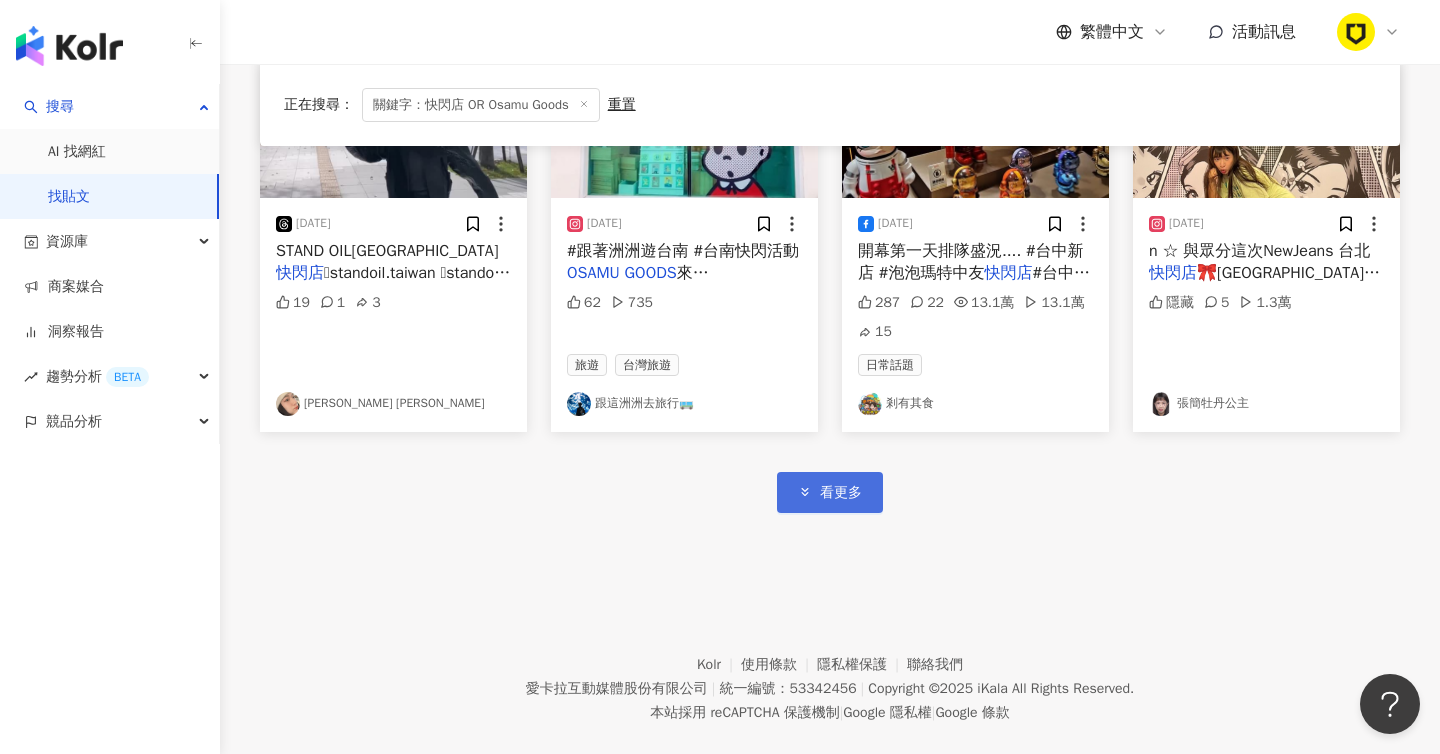 click on "看更多" at bounding box center [841, 493] 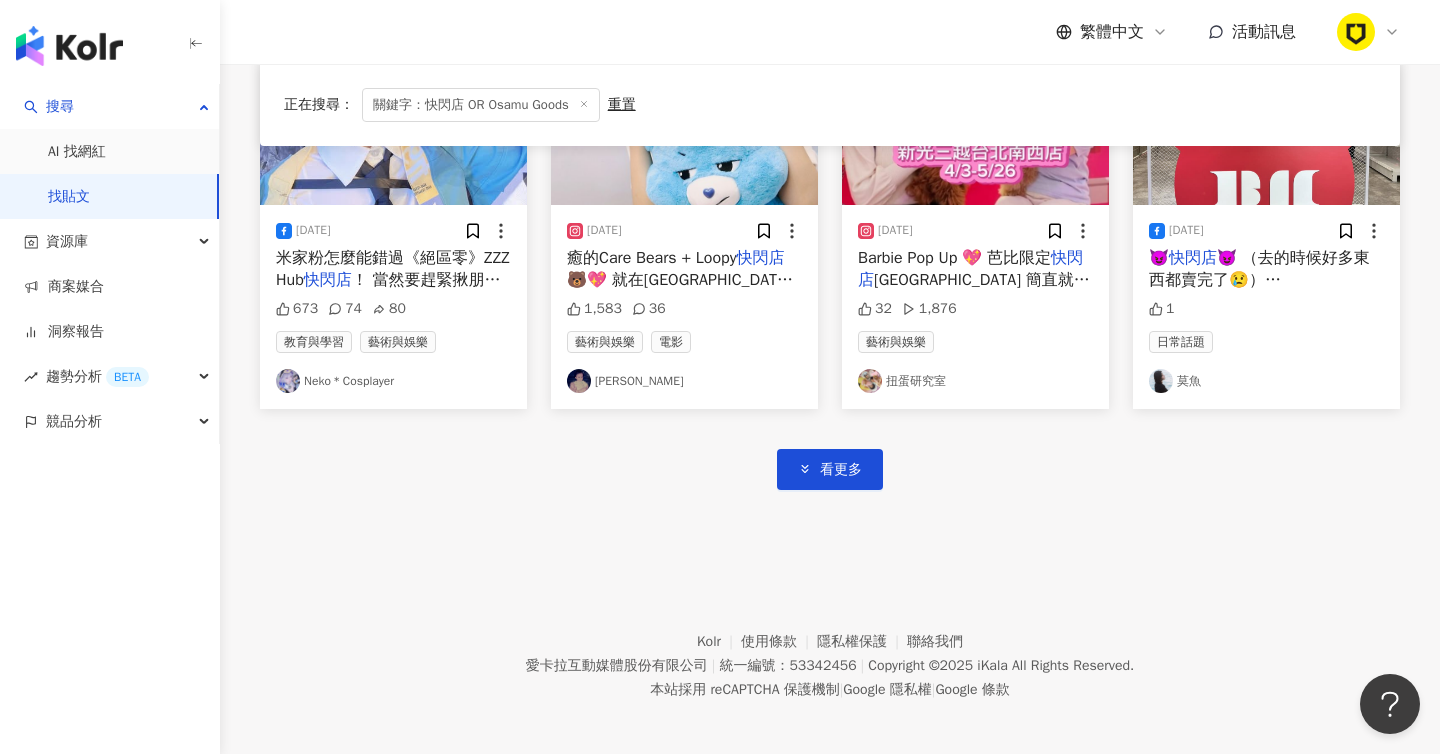 scroll, scrollTop: 9730, scrollLeft: 0, axis: vertical 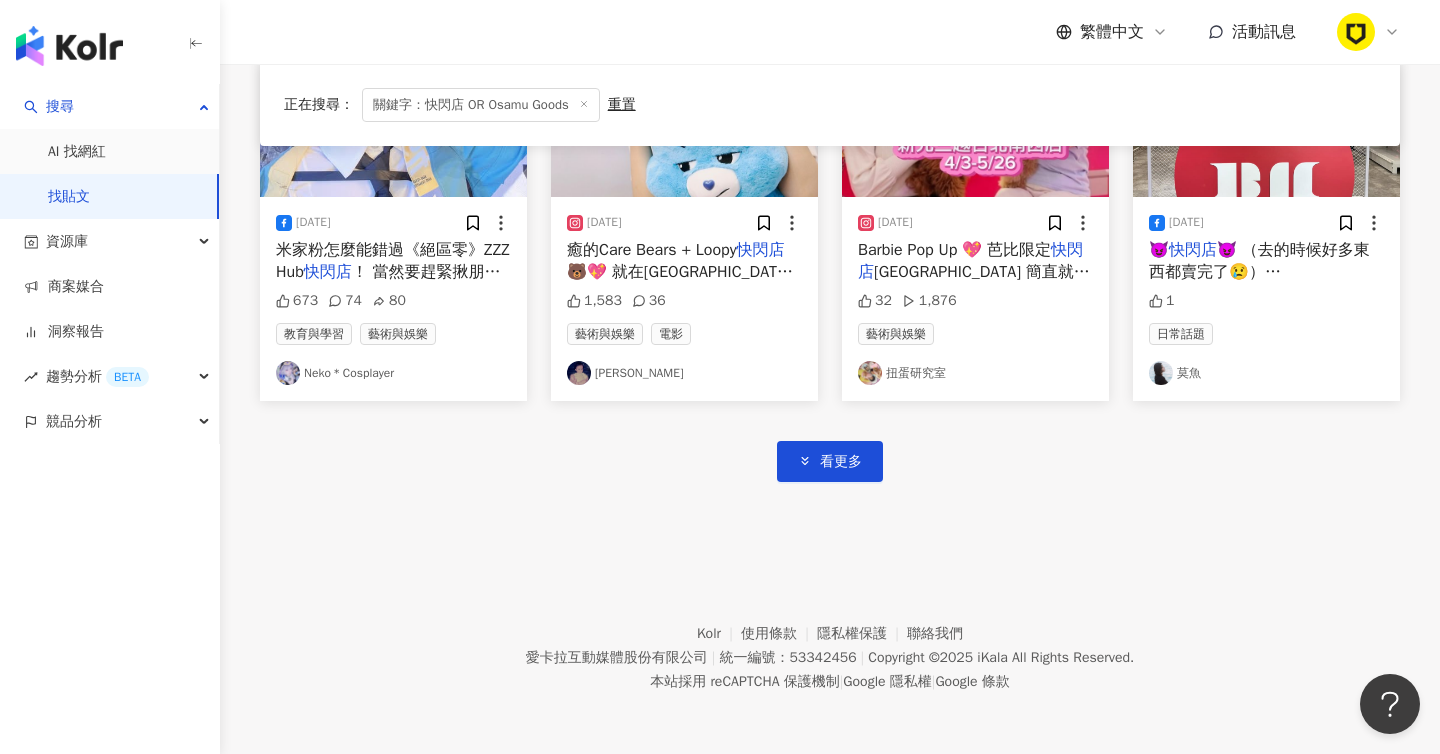 click on "商業合作 [DATE] 【大人版限定的可愛 ꕀ OSAMU   GOODS快閃店 來啦】
非常適合年末買禮物的 OSAMU   GOODS  GIFT SHOP 快閃店
在華山玻璃屋登場了 .ᐟ .ᐟ
꒰ 除了有先前台南/台中 快閃店 販售的商品外
這次還有~華山限定版商品喔 .ᐟ .ᐟ
喜歡 [PERSON_NAME]   GOODS 的粉絲不要錯過啦𓂃𓈒𓏸‪‪
獻給大人的可愛設計，希望每個人收到禮物的當下
當能感受到療癒以及可愛~( ˶˘꒳˘)
【 OSAMU   GOODS快閃店 】
販售期間 : 11/21-1/13
販售地點 : 華山玻璃屋
營業時間 : 周一至周日 11:00-21:00
@ osamugoods _tw
#聖誕 #[PERSON_NAME] #禮物 # 快閃店  # OSAMUGOODS  #christmas 127 3 4,684 日常話題 [PERSON_NAME].Shiao 商業合作 [DATE] [PERSON_NAME]- OSAMU   GOODS快閃店
地點：高雄夢時代1F
快閃店 期間：[DATE]-[DATE] 0 [PERSON_NAME] 商業合作 [DATE] 🐻
✨Care Bears 毛絨絨 快閃店 ✨
📍[STREET_ADDRESS]（ 793 25 7,604 家庭 [DEMOGRAPHIC_DATA] OSAMU" at bounding box center [830, -4427] 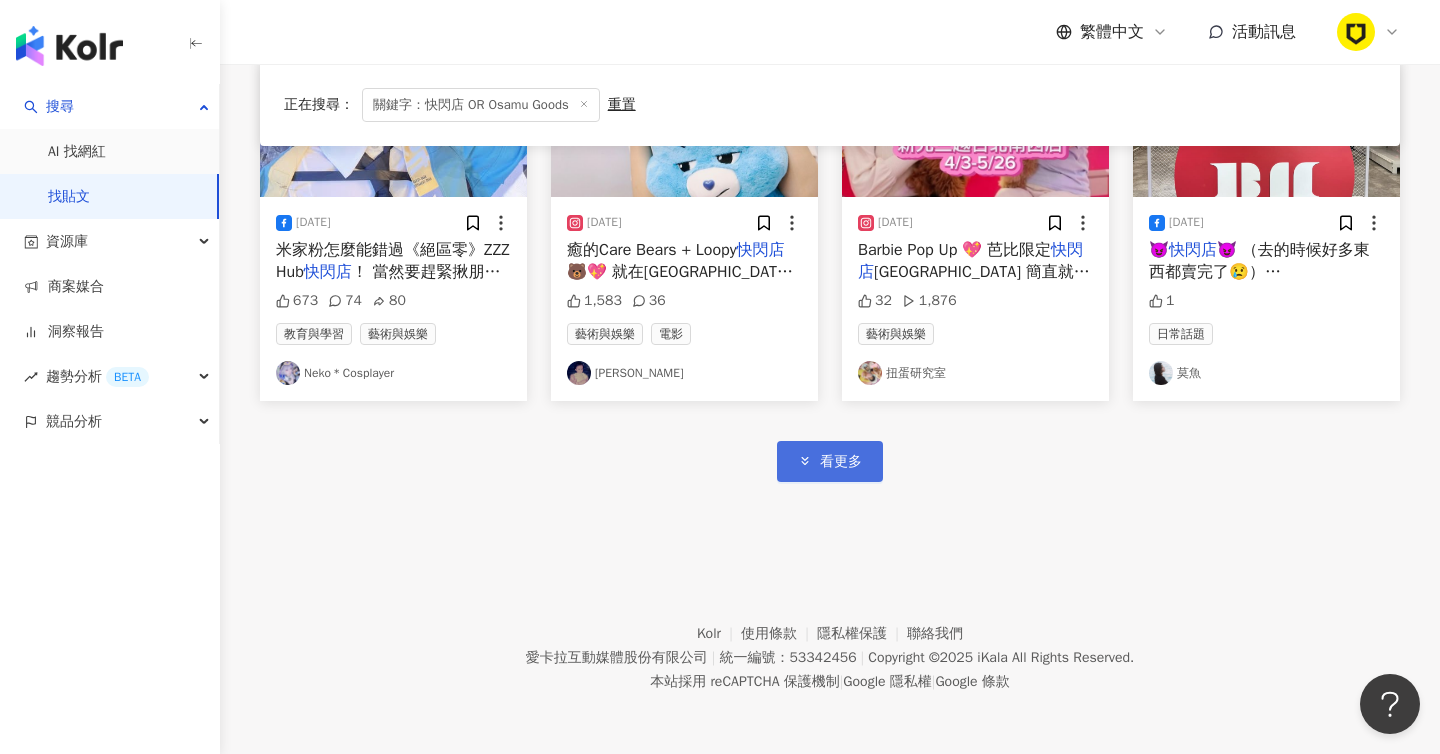 click on "看更多" at bounding box center [841, 462] 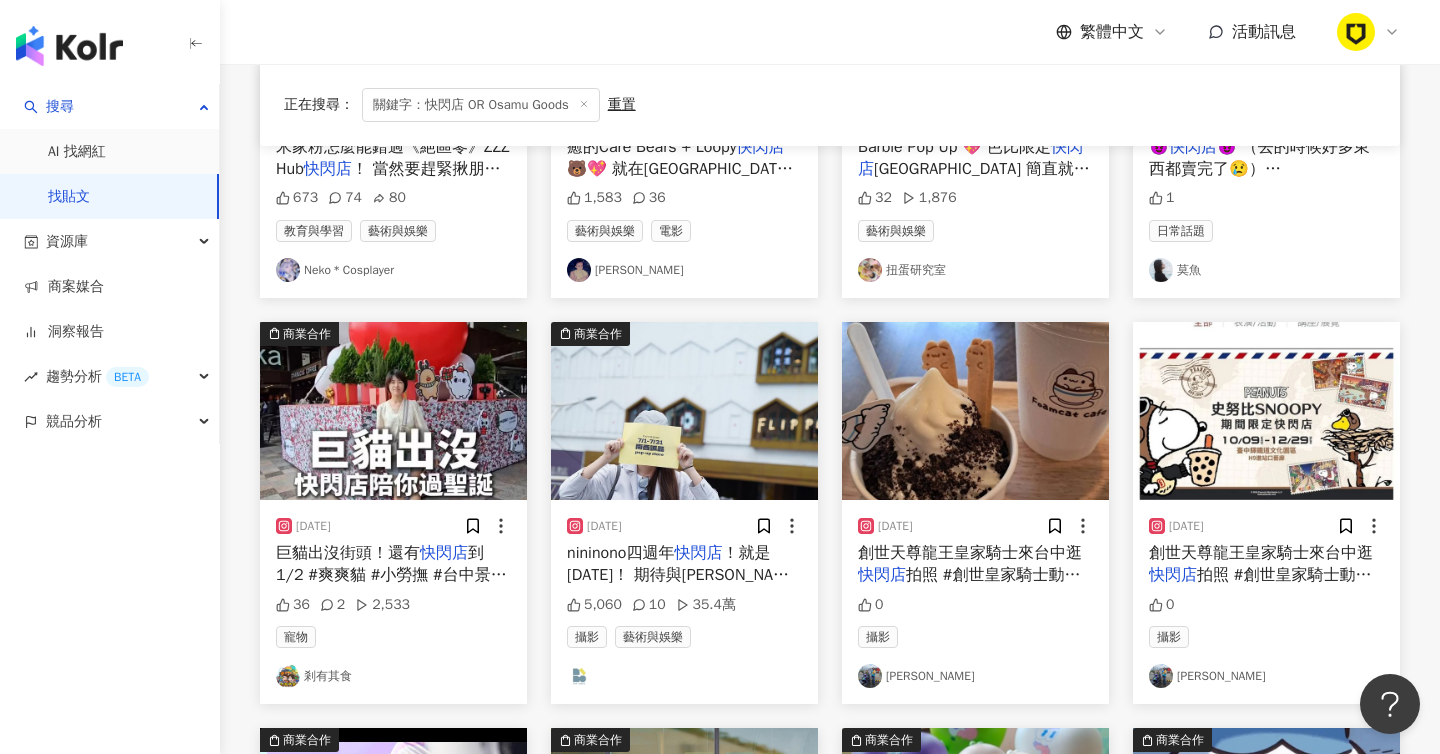 scroll, scrollTop: 10330, scrollLeft: 0, axis: vertical 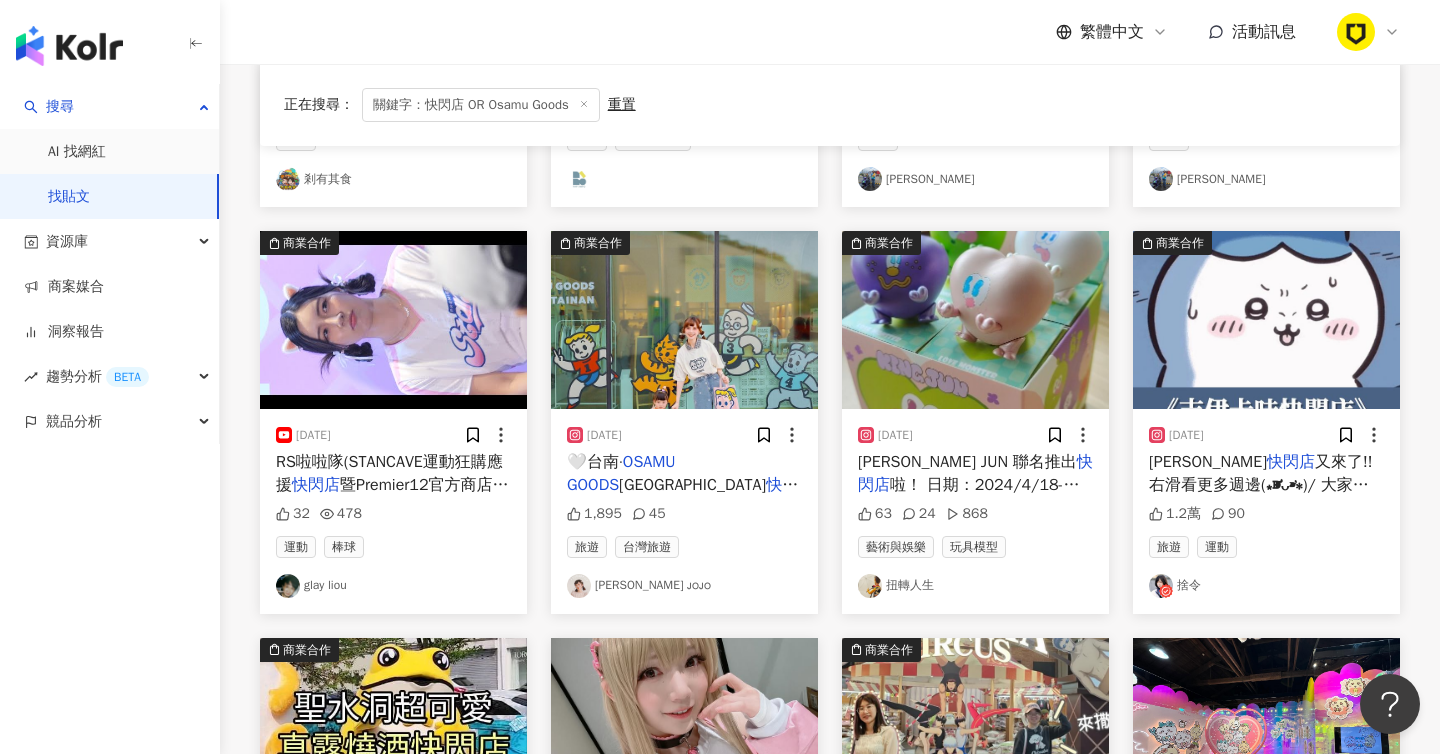 click on "[PERSON_NAME] ᴊᴏᴊᴏ" at bounding box center [684, 586] 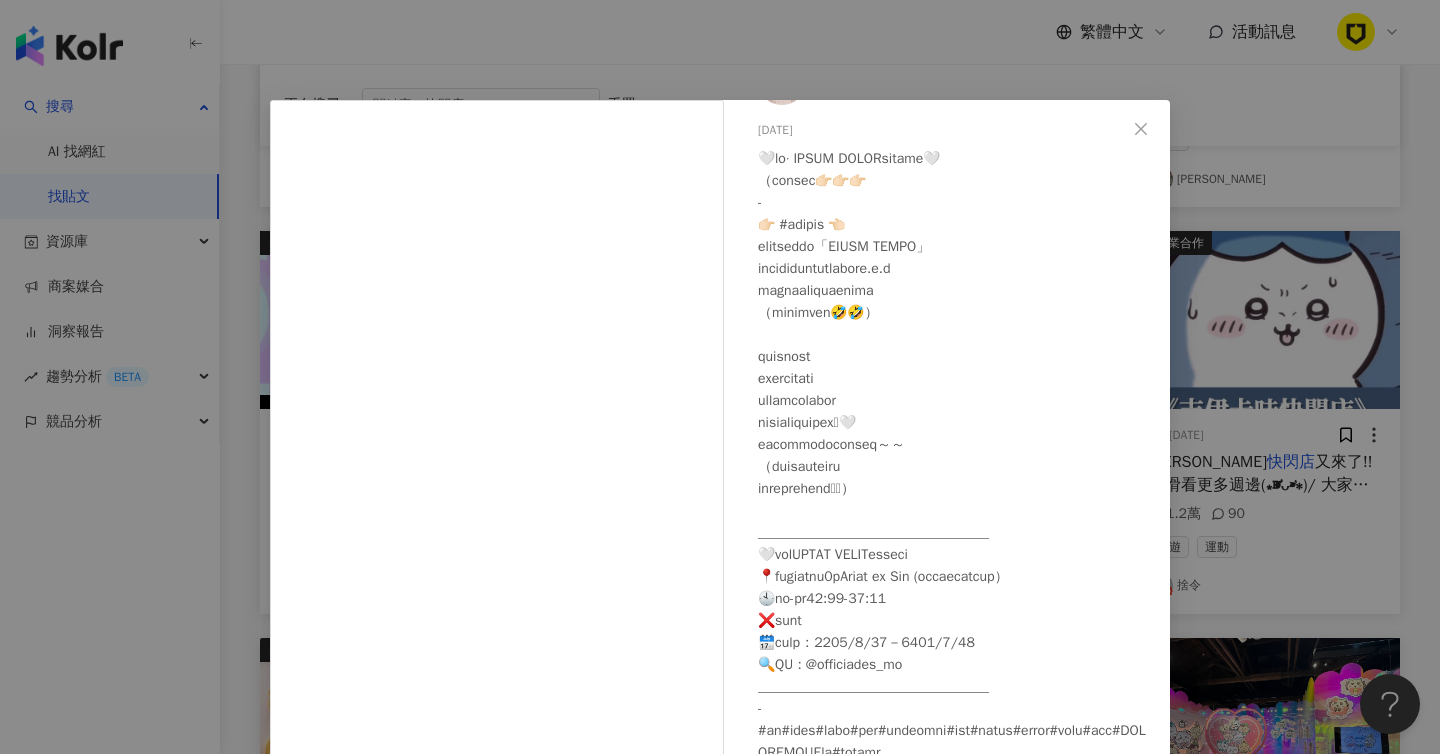 scroll, scrollTop: 125, scrollLeft: 0, axis: vertical 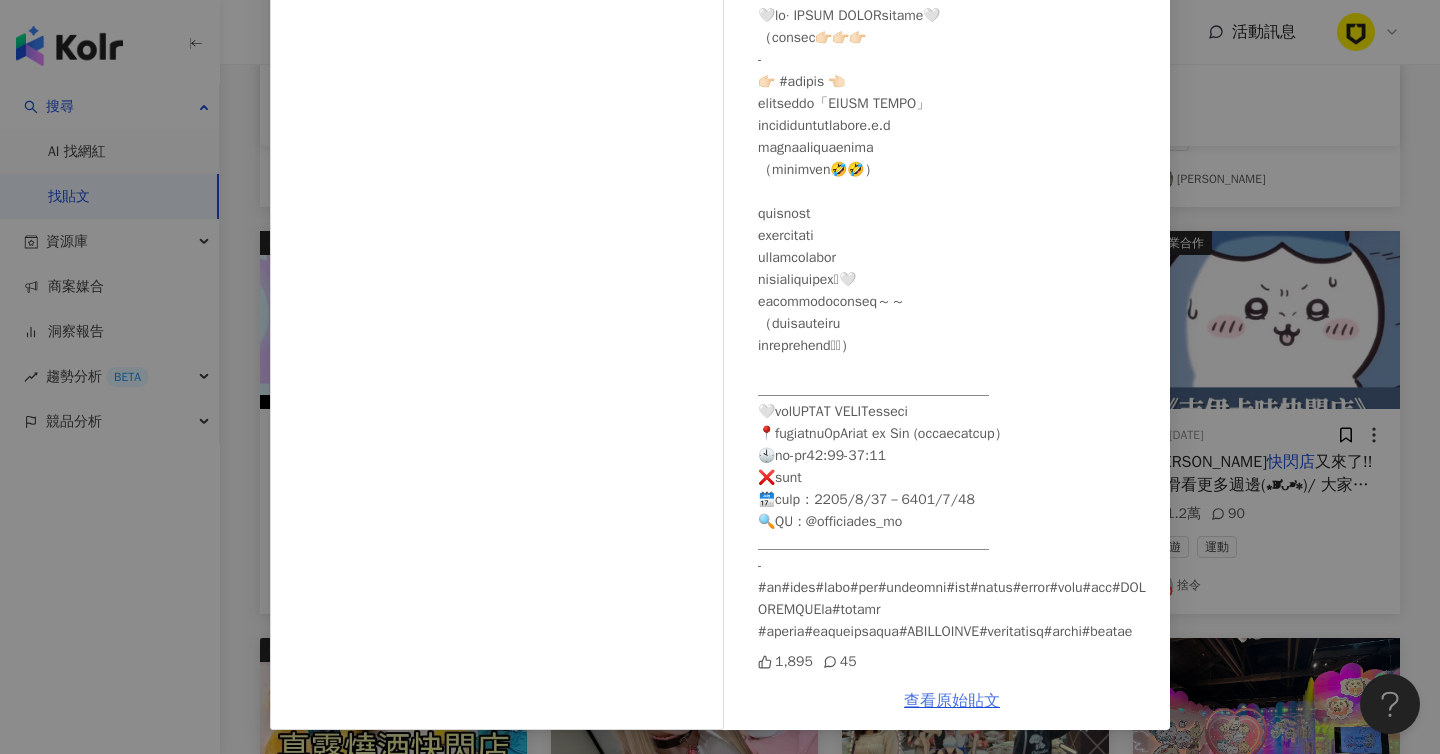 click on "查看原始貼文" at bounding box center [952, 701] 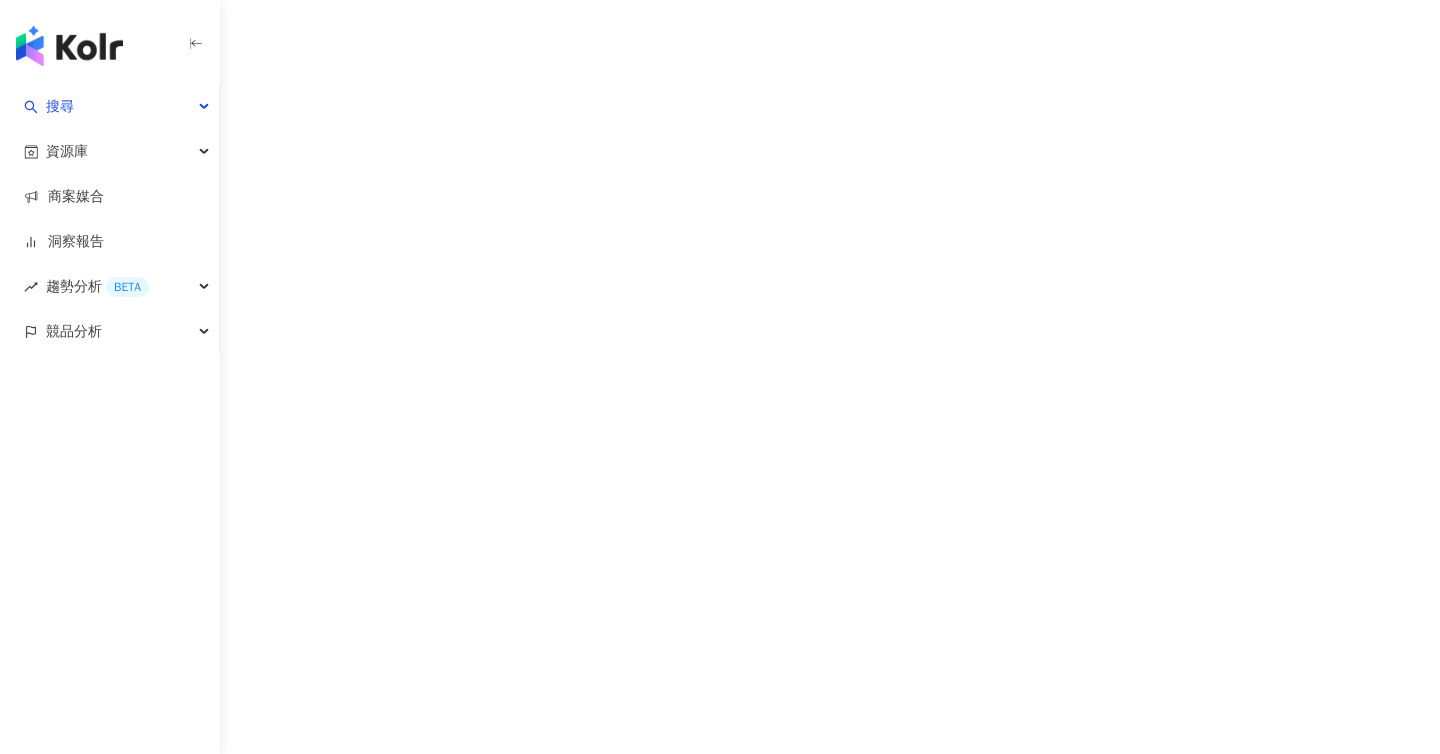 scroll, scrollTop: 0, scrollLeft: 0, axis: both 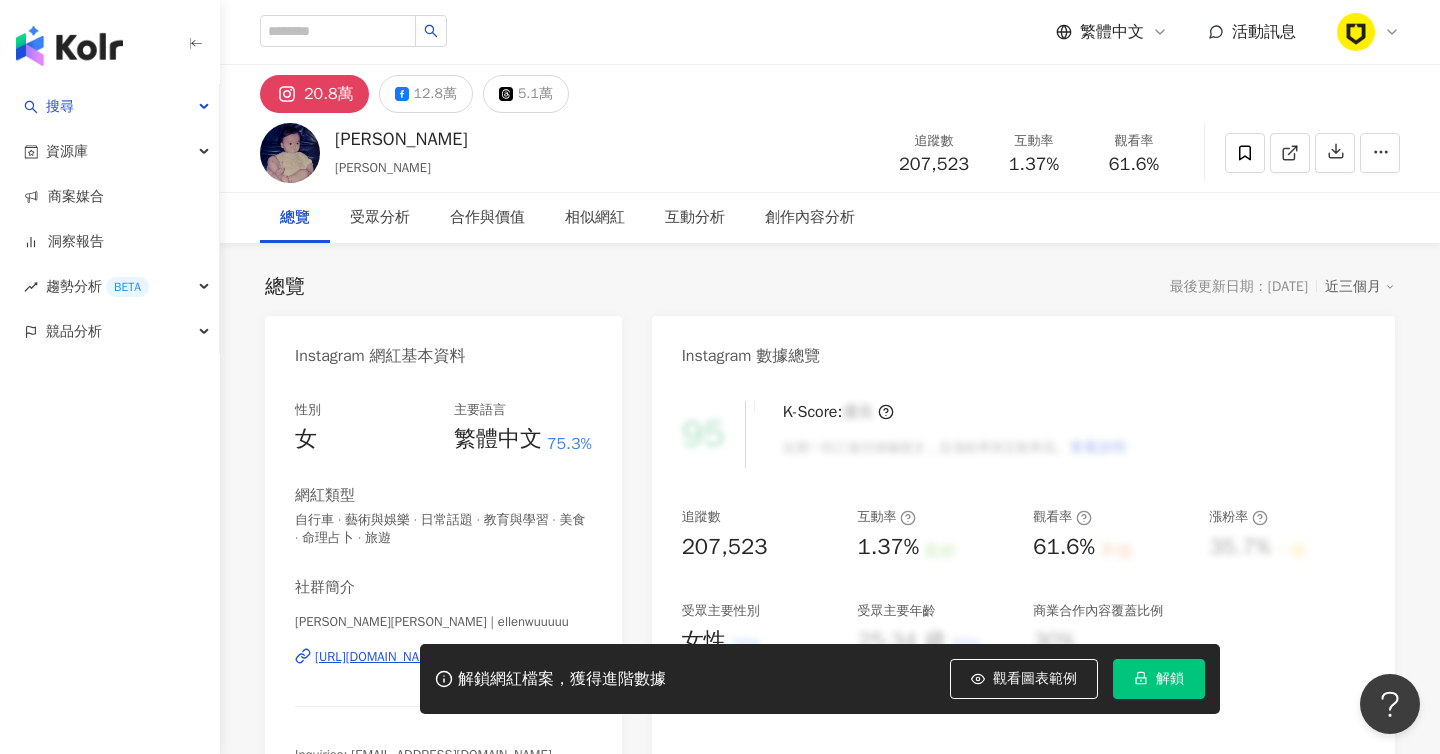 click 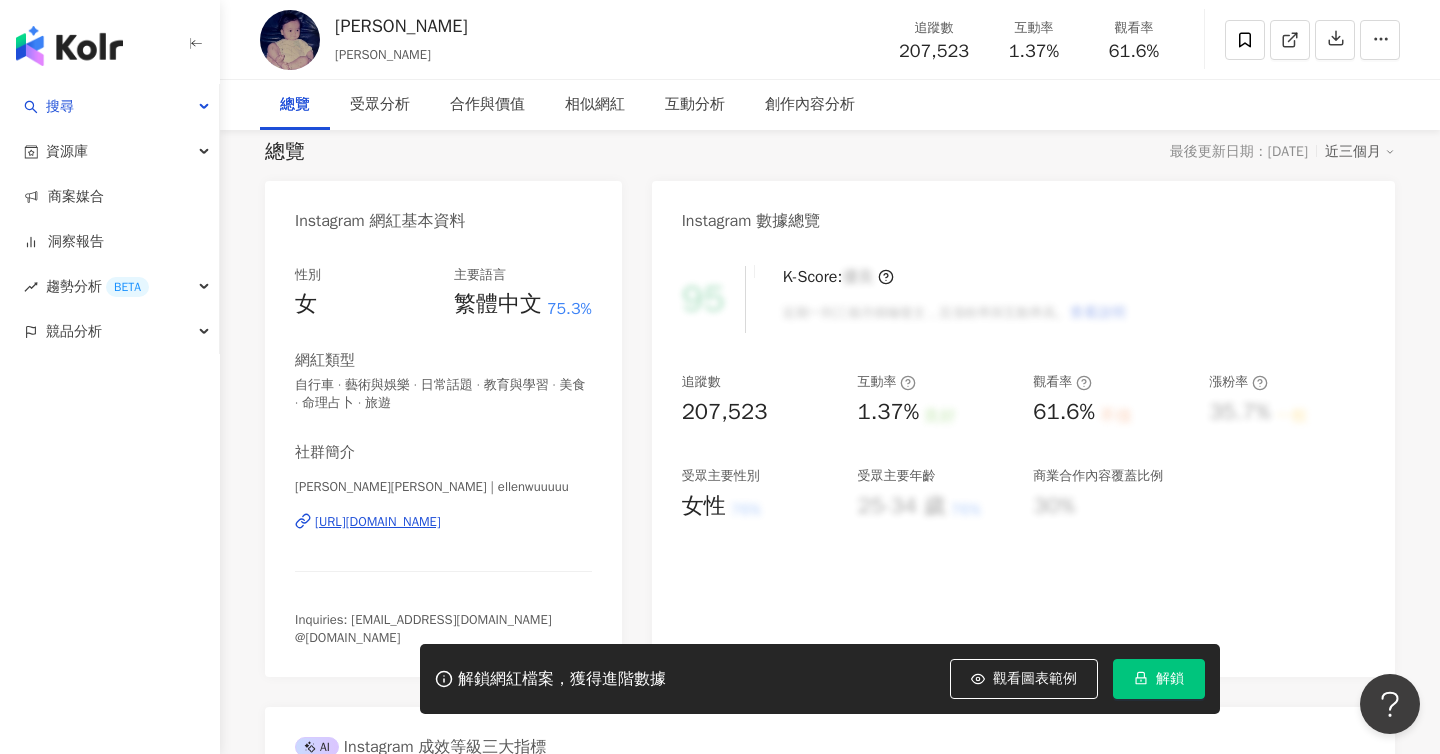 scroll, scrollTop: 153, scrollLeft: 0, axis: vertical 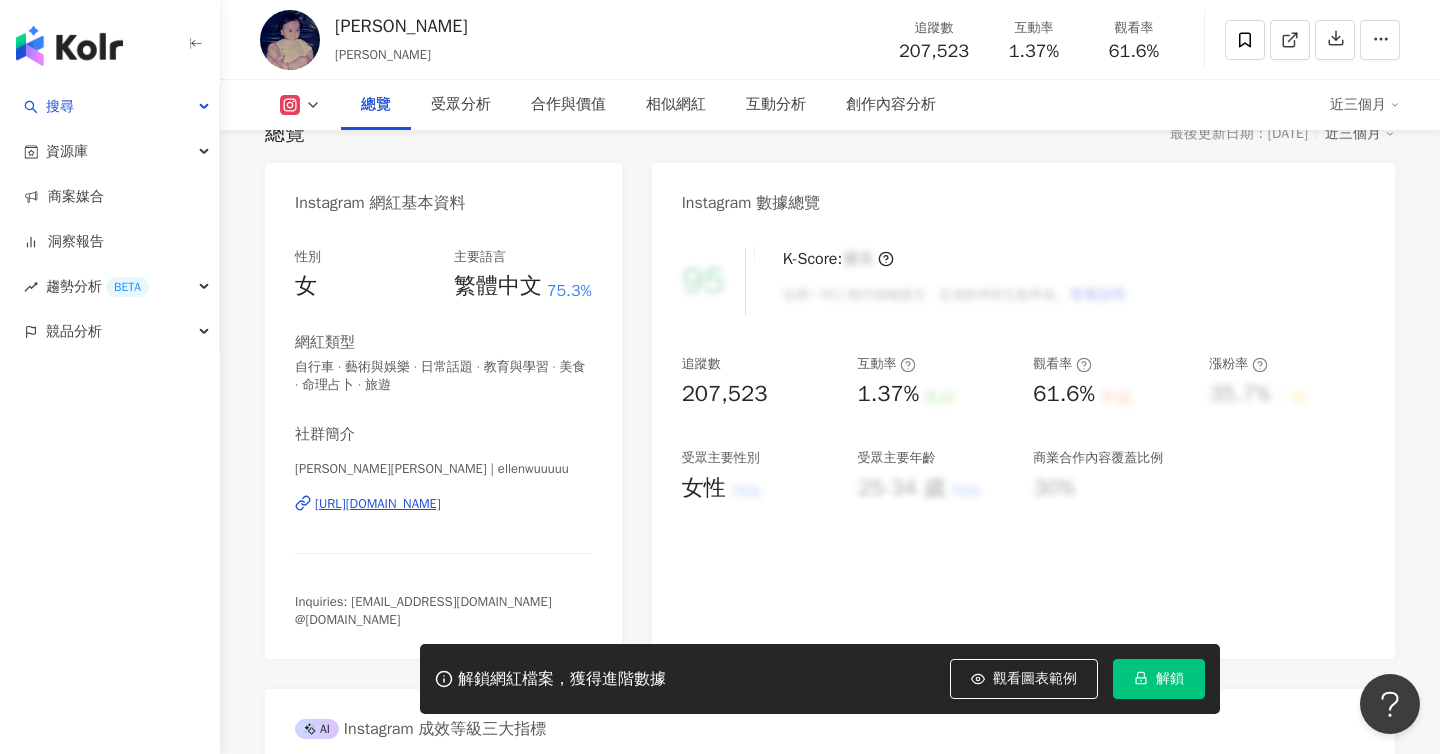 click on "https://www.instagram.com/ellenwuuuuu/" at bounding box center (378, 504) 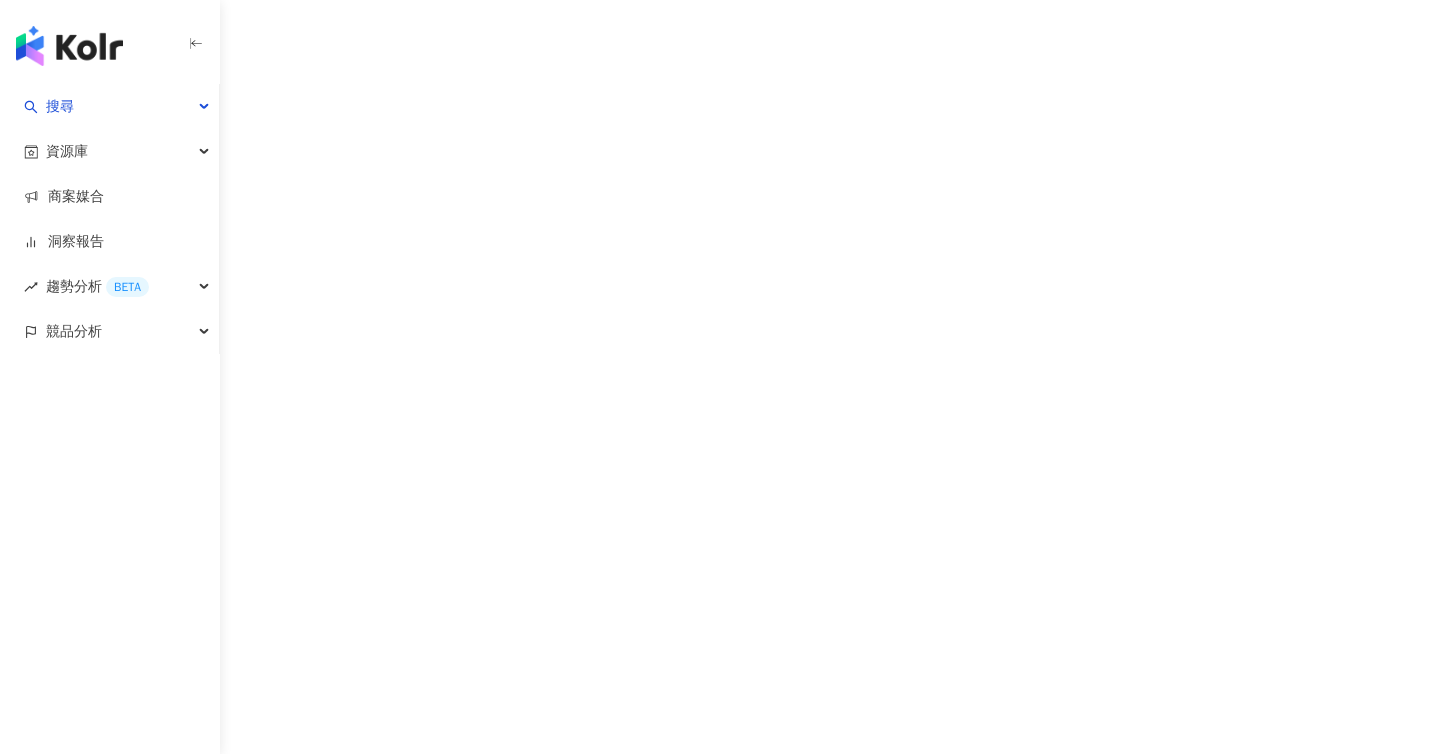 scroll, scrollTop: 0, scrollLeft: 0, axis: both 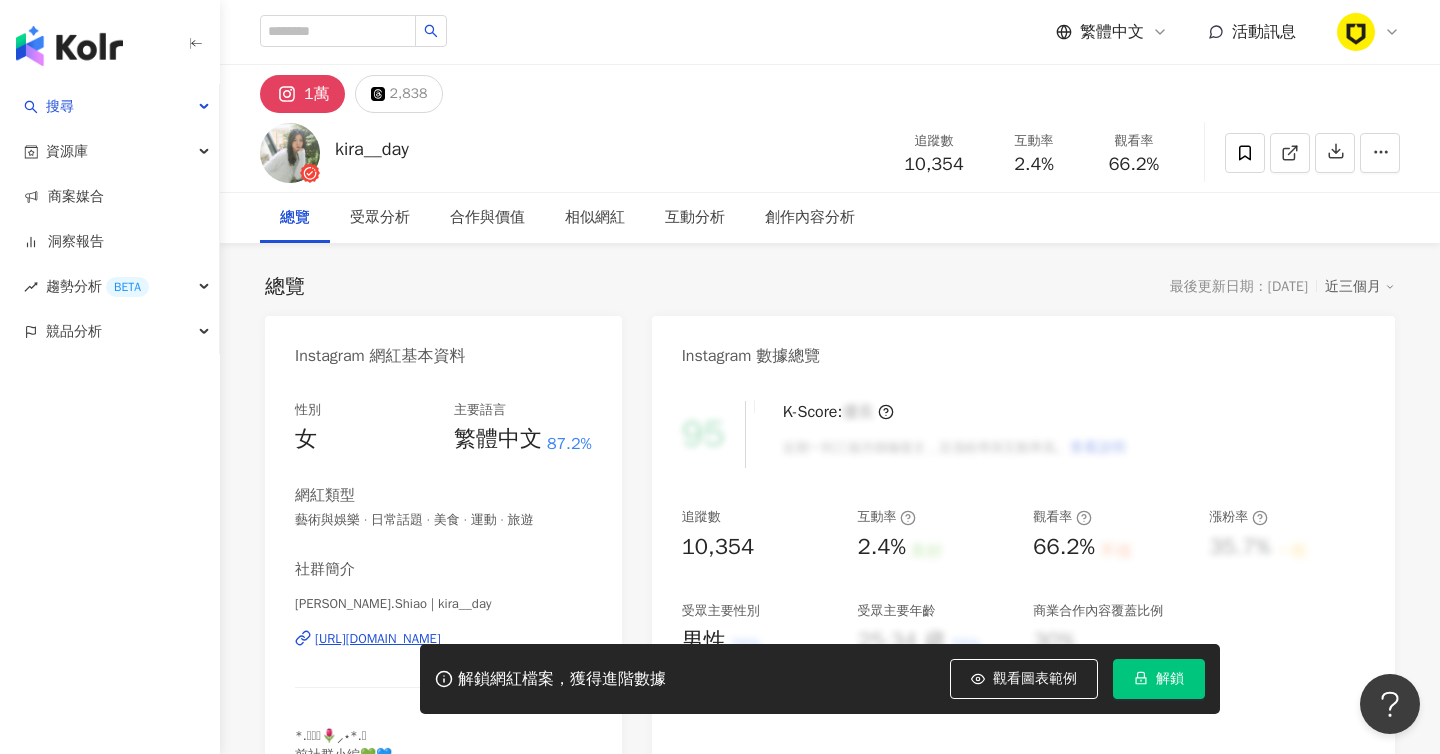 click on "https://www.instagram.com/kira__day/" at bounding box center (378, 639) 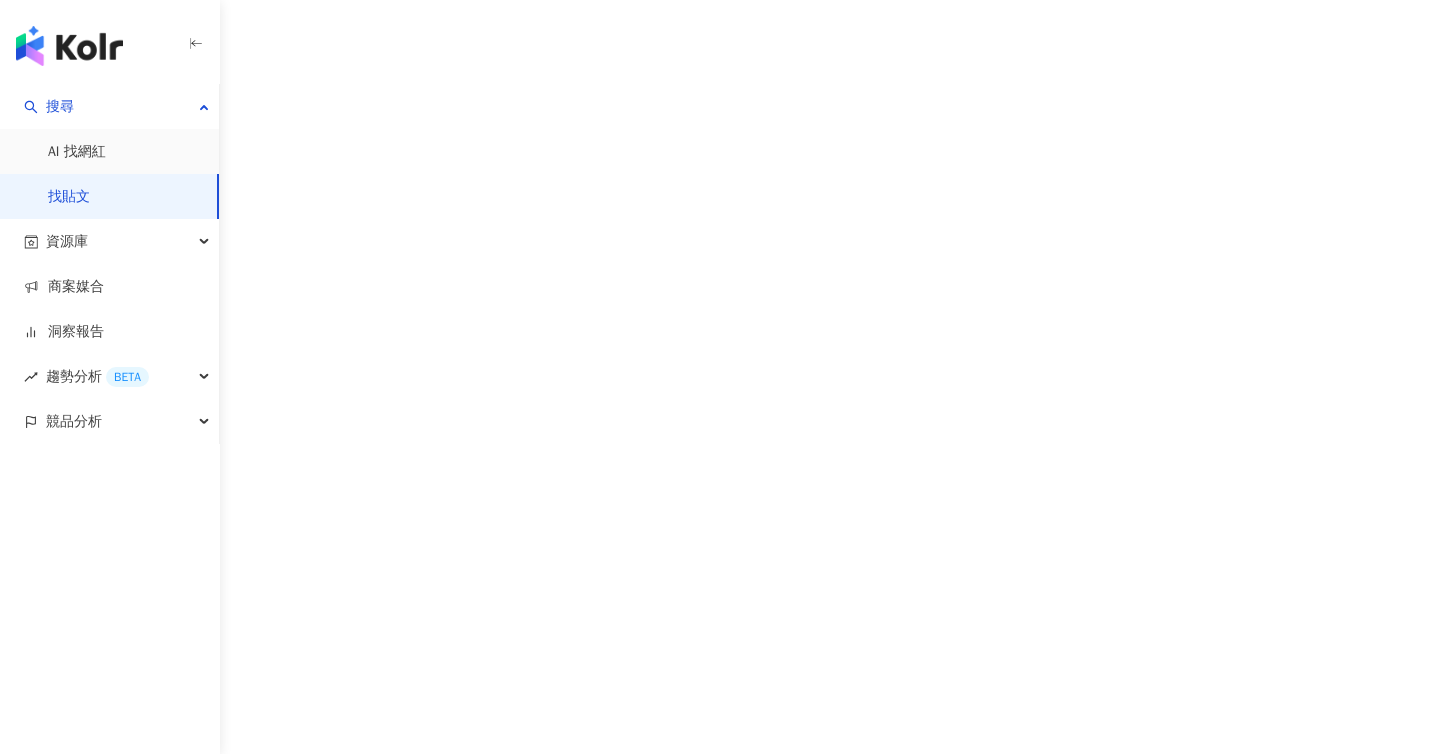 scroll, scrollTop: 0, scrollLeft: 0, axis: both 